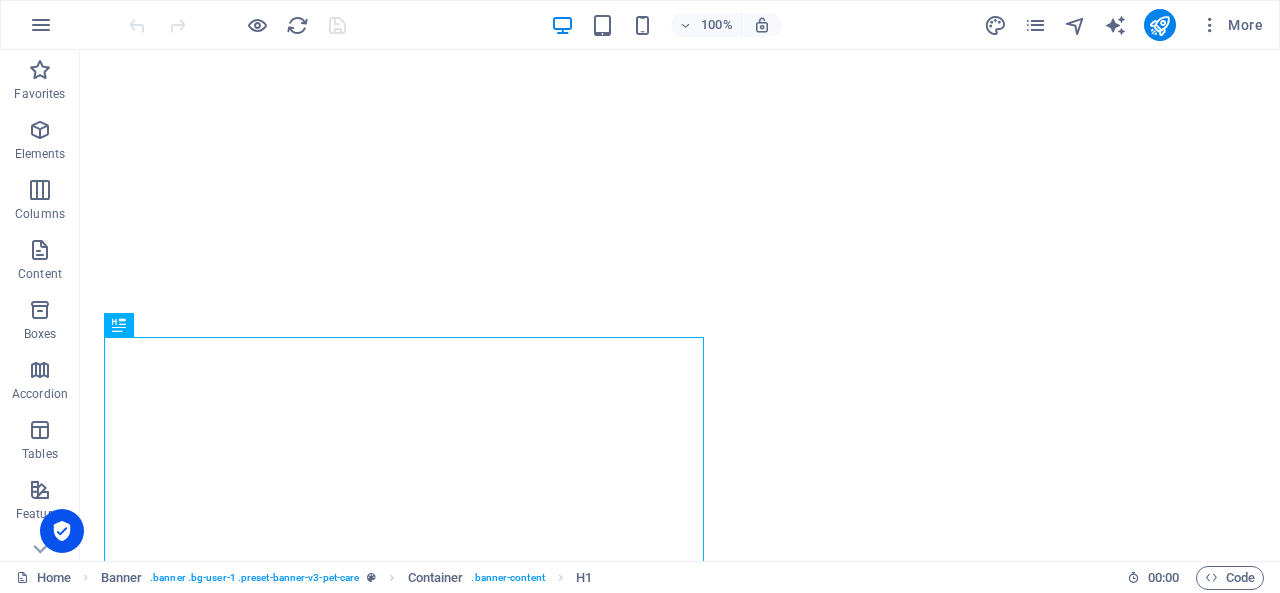 scroll, scrollTop: 0, scrollLeft: 0, axis: both 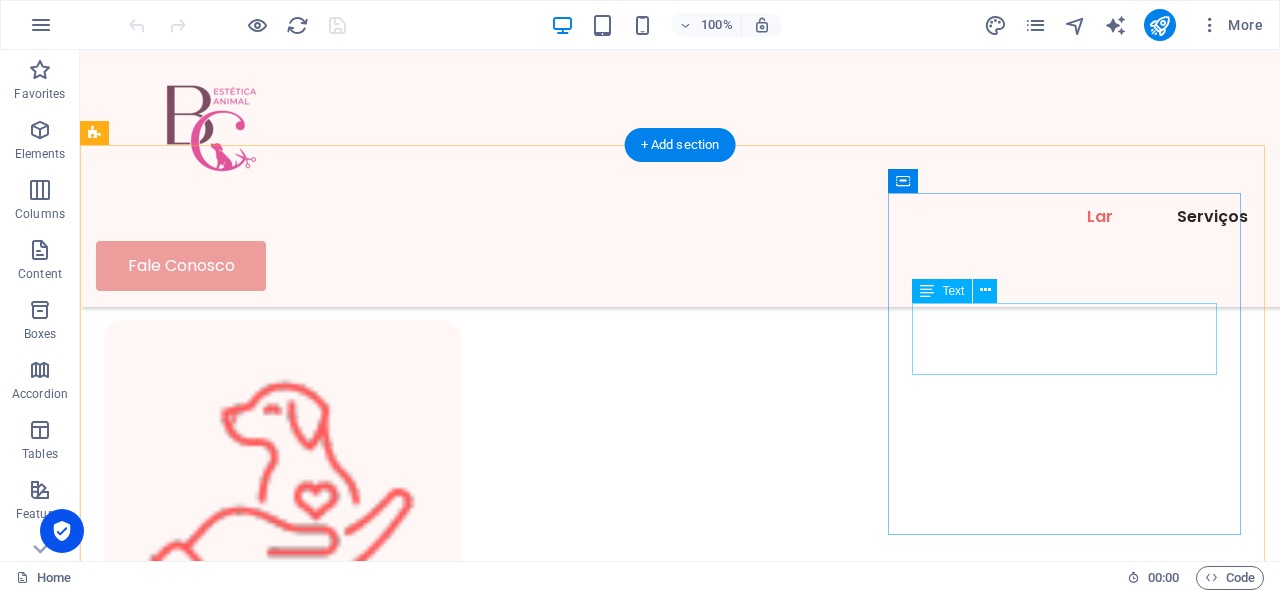click on "Tudo muito corrido? Não se preocupe com a tradução, nós fazemos isso para você." at bounding box center (282, 1961) 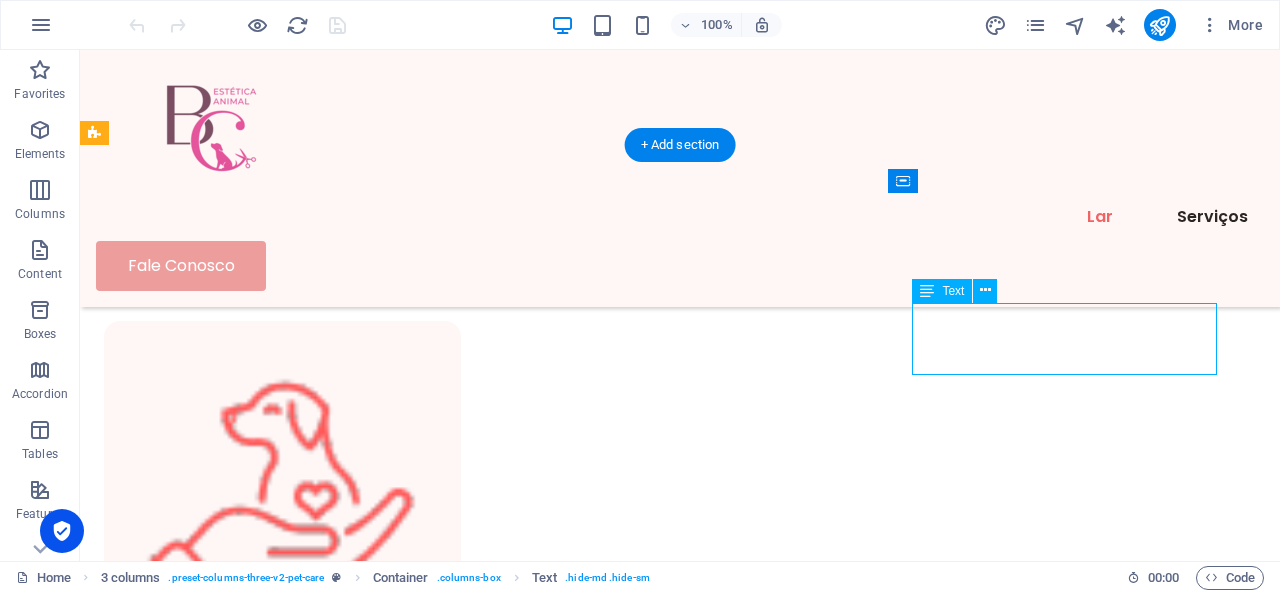 click on "Tudo muito corrido? Não se preocupe com a tradução, nós fazemos isso para você." at bounding box center [282, 1961] 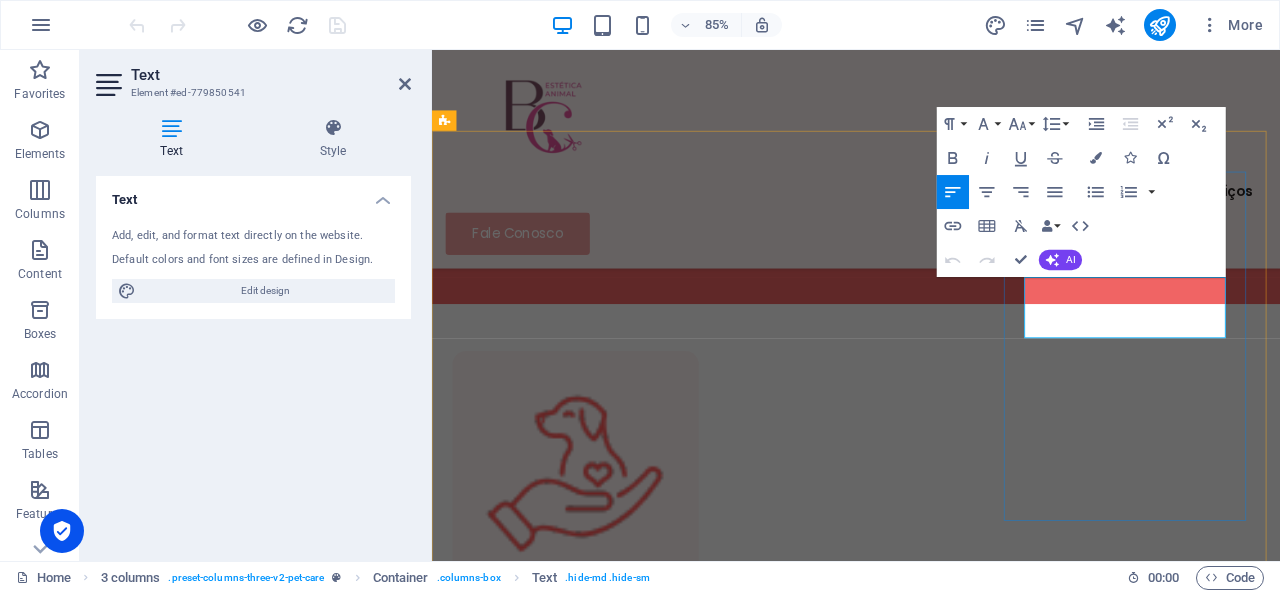 click on "Tudo muito corrido? Não se preocupe com a tradução, nós fazemos isso para você." at bounding box center [590, 1896] 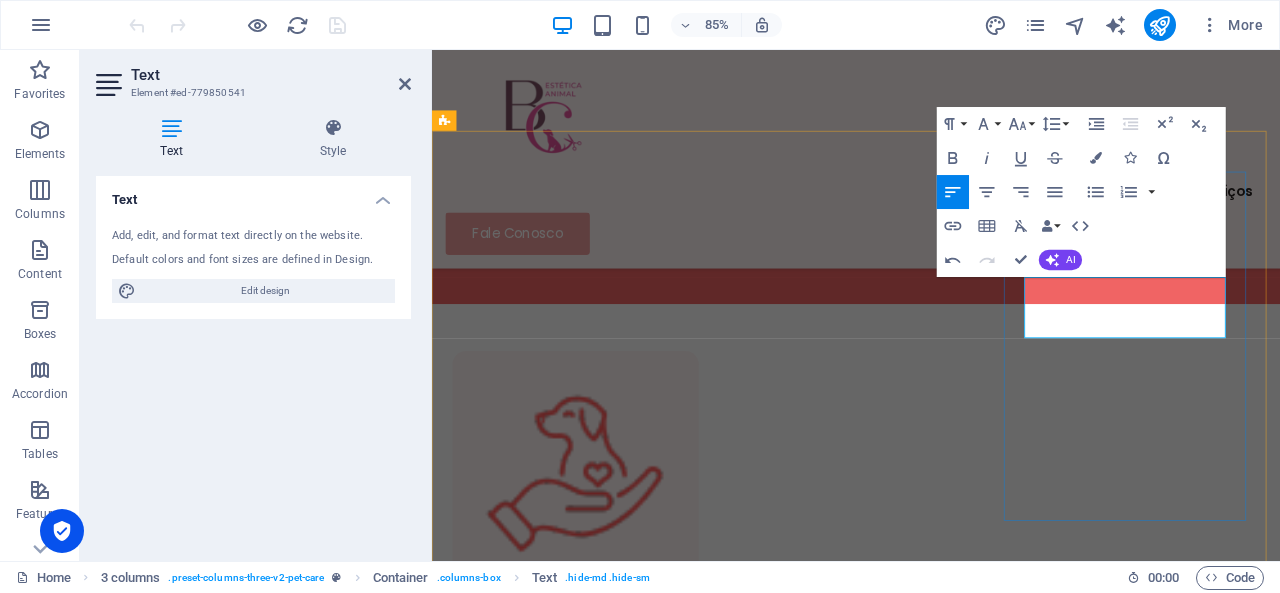 type 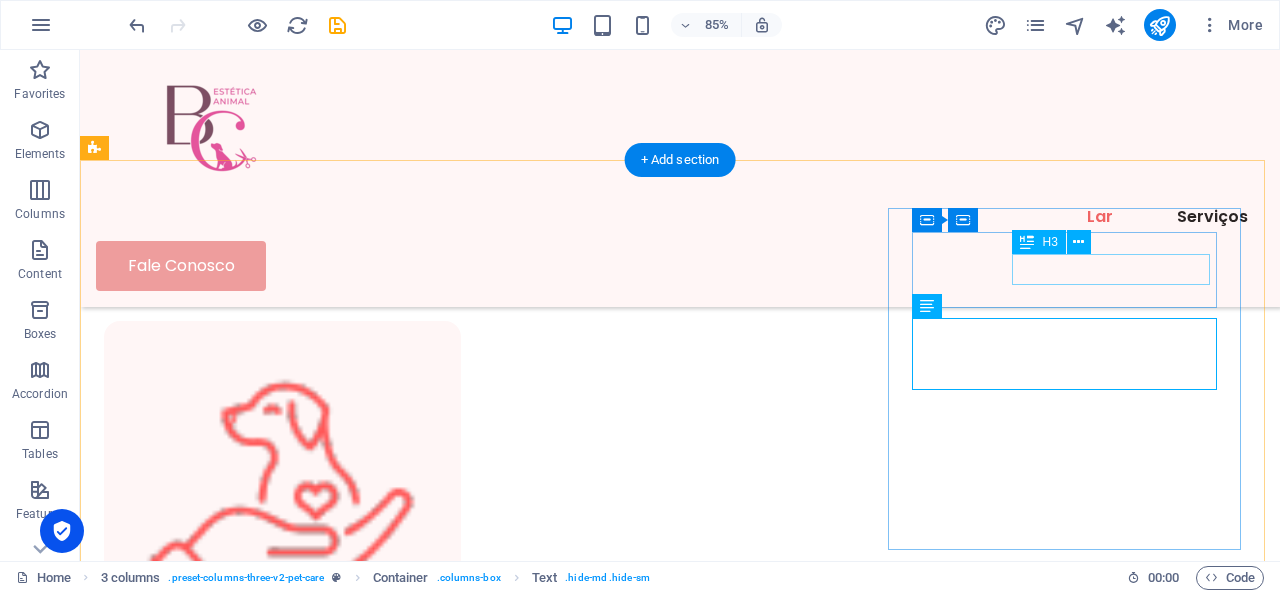 scroll, scrollTop: 885, scrollLeft: 0, axis: vertical 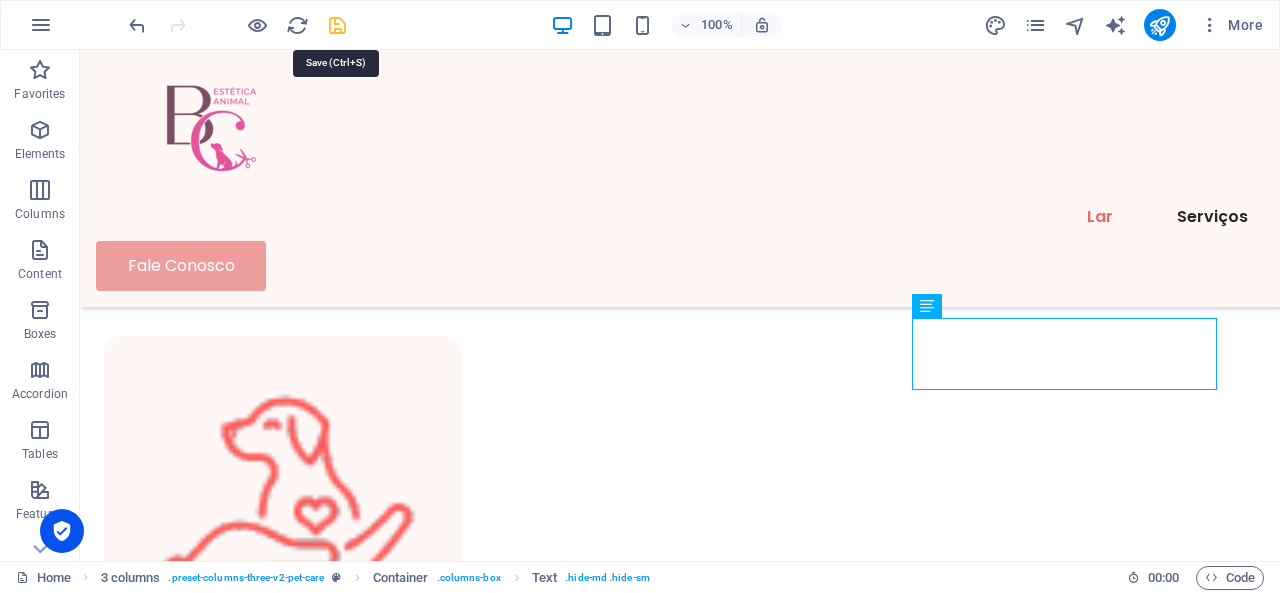 click at bounding box center [337, 25] 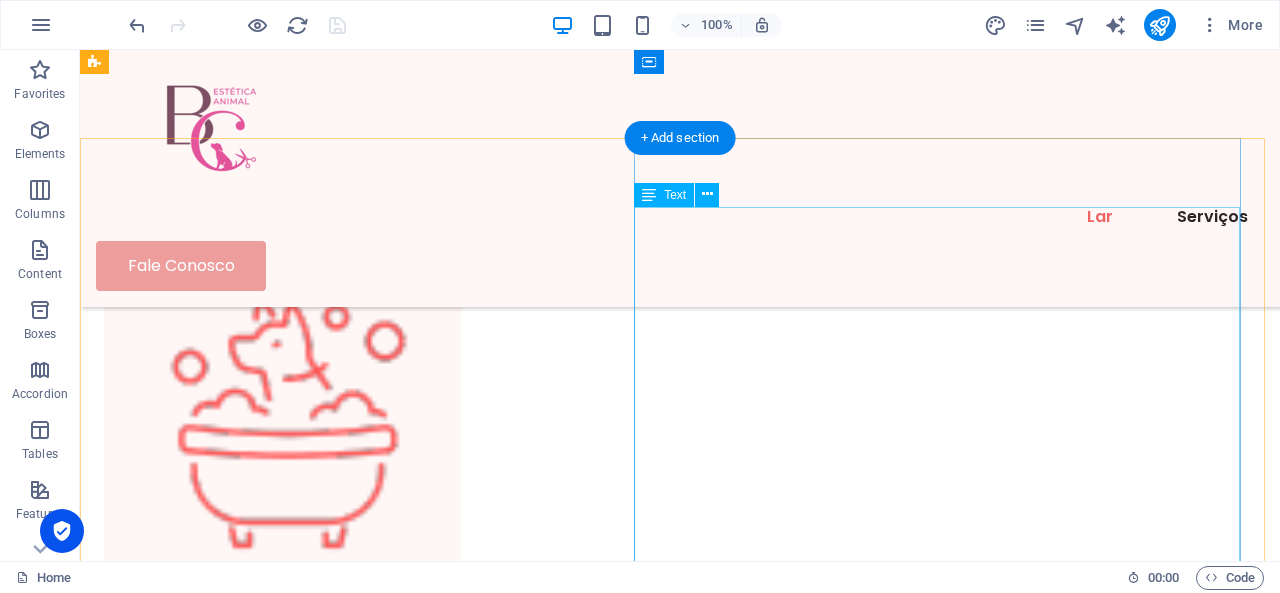 scroll, scrollTop: 1500, scrollLeft: 0, axis: vertical 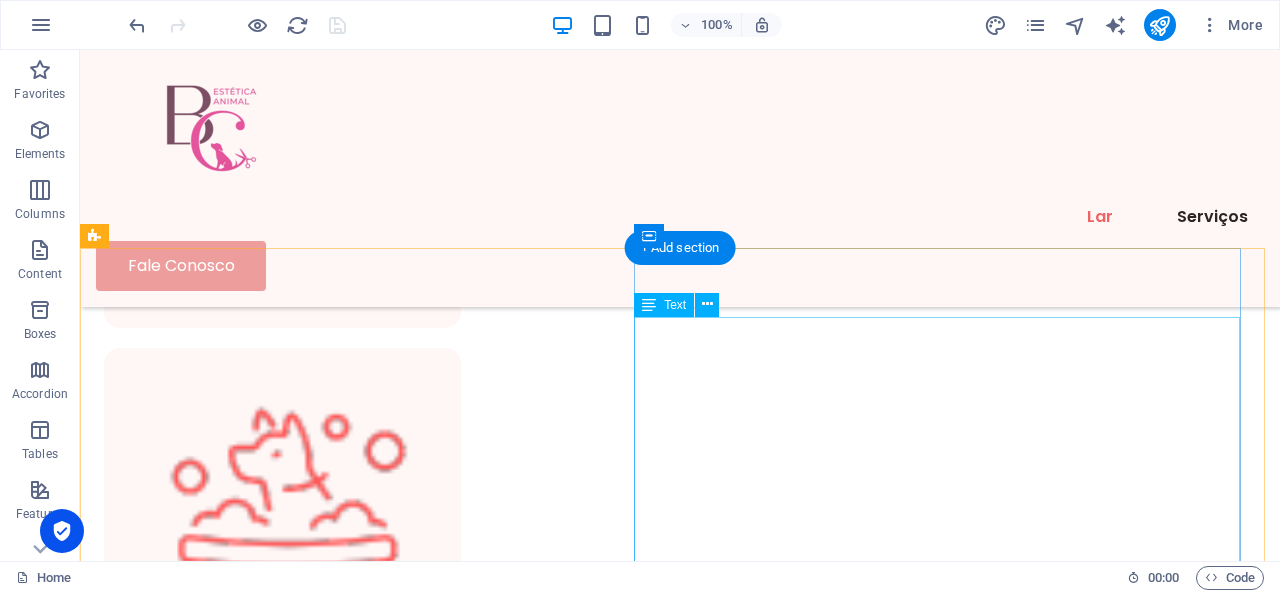 click on "[PERSON_NAME], sou a [PERSON_NAME], [DEMOGRAPHIC_DATA], natural de São Paulo, casada e mãe de dois filhos. Sou formada em Propaganda e Marketing, mas foi o amor pelos animais que sempre guiou meu caminho profissional. Desde 2005, dedico-me à área de tosa (estética animal), onde encontrei uma verdadeira paixão pela arte de cuidar e embelezar nossos companheiros fiéis. Trabalhei durante anos em clínicas veterinárias, o que me permitiu ganhar uma vasta experiência e sensibilidade no trato com os animais. Mudei-me para Portugal com o desejo de continuar a fazer o que mais amo. Foi então que decidi abrir meu próprio espaço, oferecendo um serviço de tosa com carinho, profissionalismo e dedicação, sempre em busca de novos conhecimentos para proporcionar o melhor aos patudos e aos seus donos. Seja muito bem-vindo(a)" at bounding box center [680, 3411] 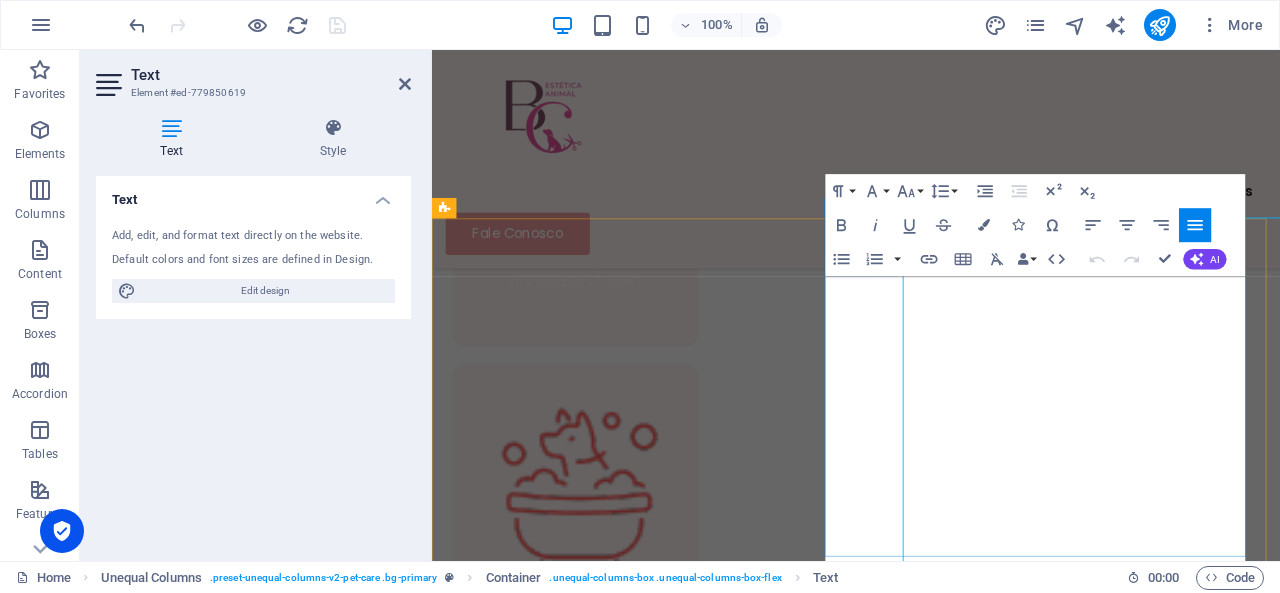 scroll, scrollTop: 1570, scrollLeft: 0, axis: vertical 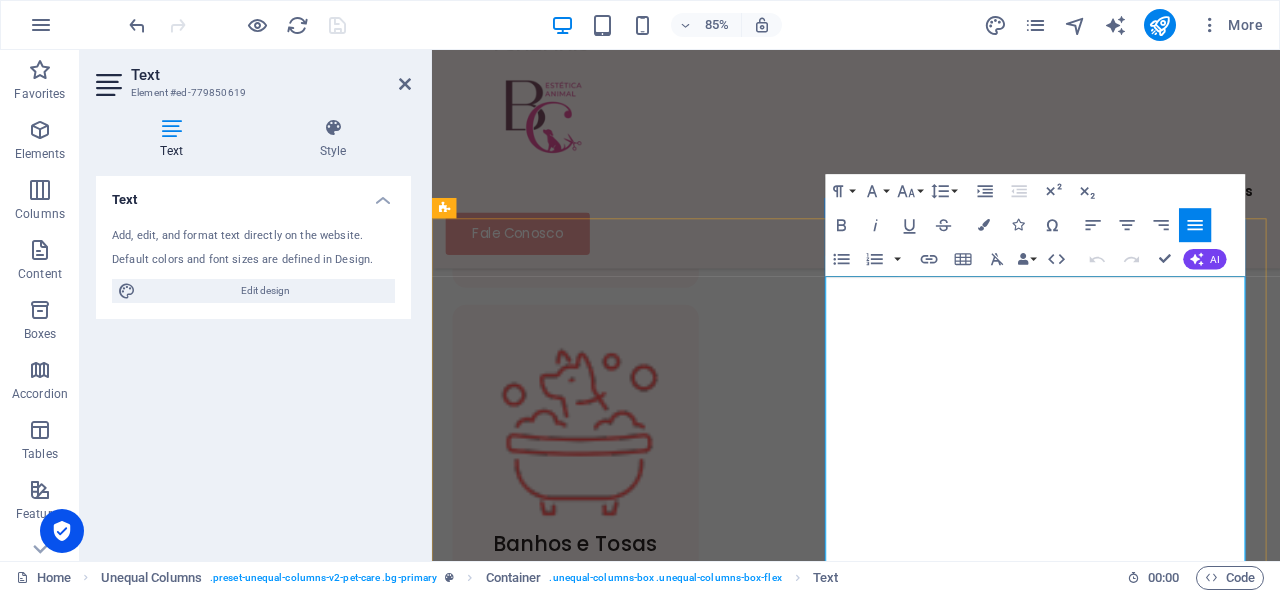 click on "Desde 2005, dedico-me à área de tosa (estética animal), onde encontrei uma verdadeira paixão pela arte de cuidar e embelezar nossos companheiros fiéis. Trabalhei durante anos em clínicas veterinárias, o que me permitiu ganhar uma vasta experiência e sensibilidade no trato com os animais." at bounding box center [931, 3051] 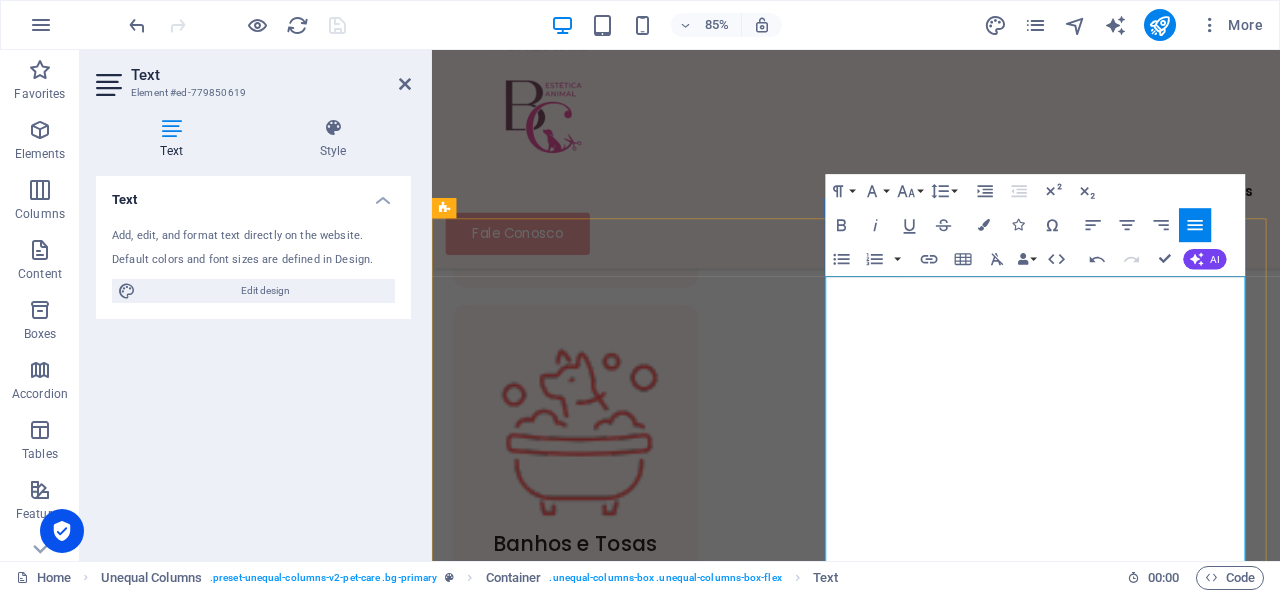 type 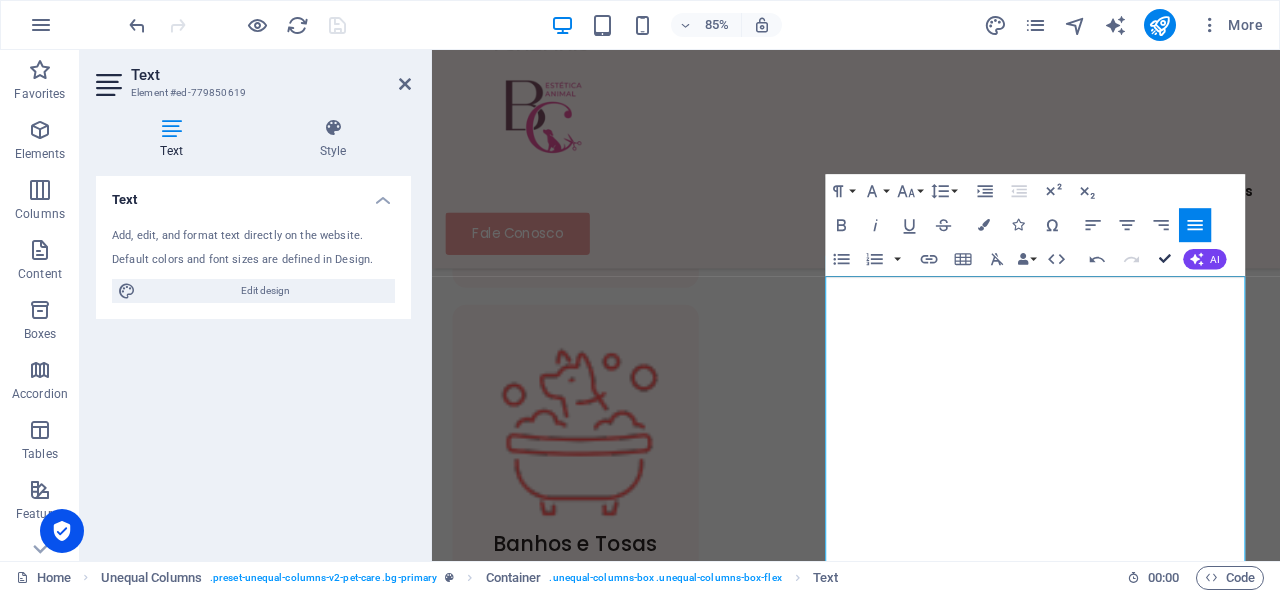 scroll, scrollTop: 1500, scrollLeft: 0, axis: vertical 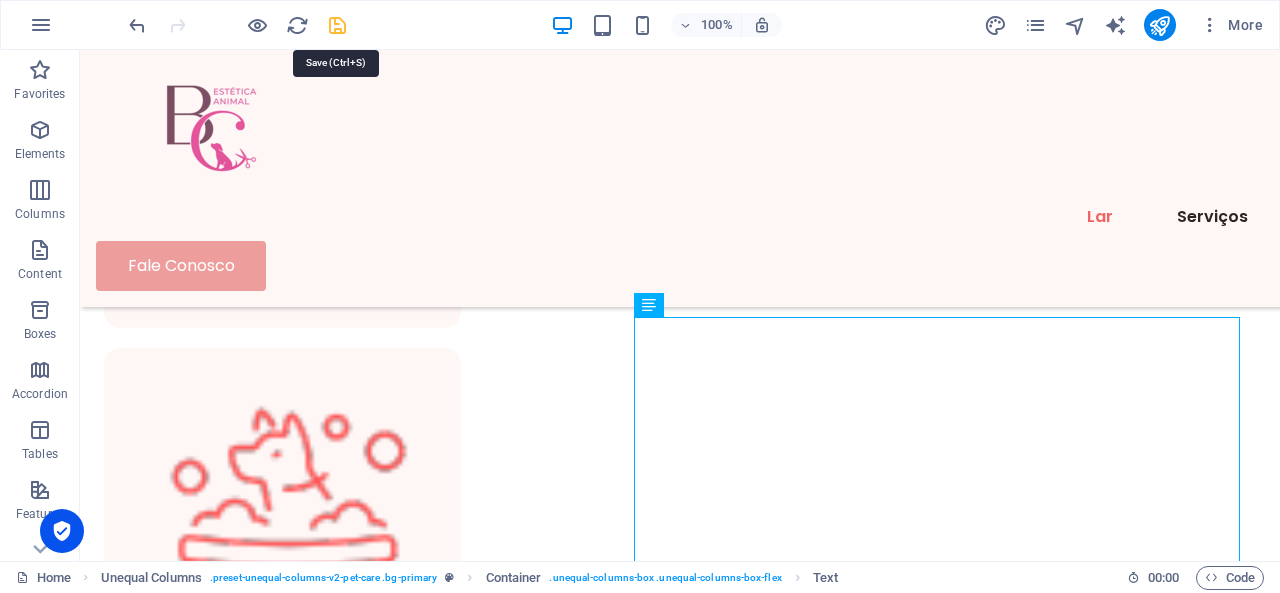 click at bounding box center [337, 25] 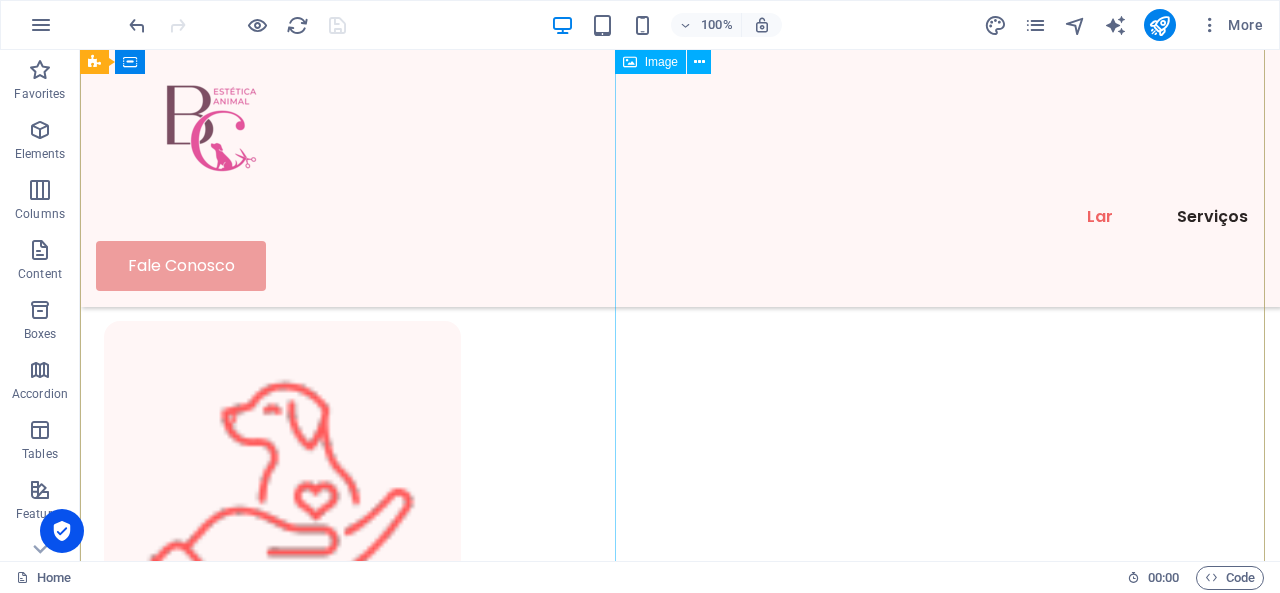 scroll, scrollTop: 300, scrollLeft: 0, axis: vertical 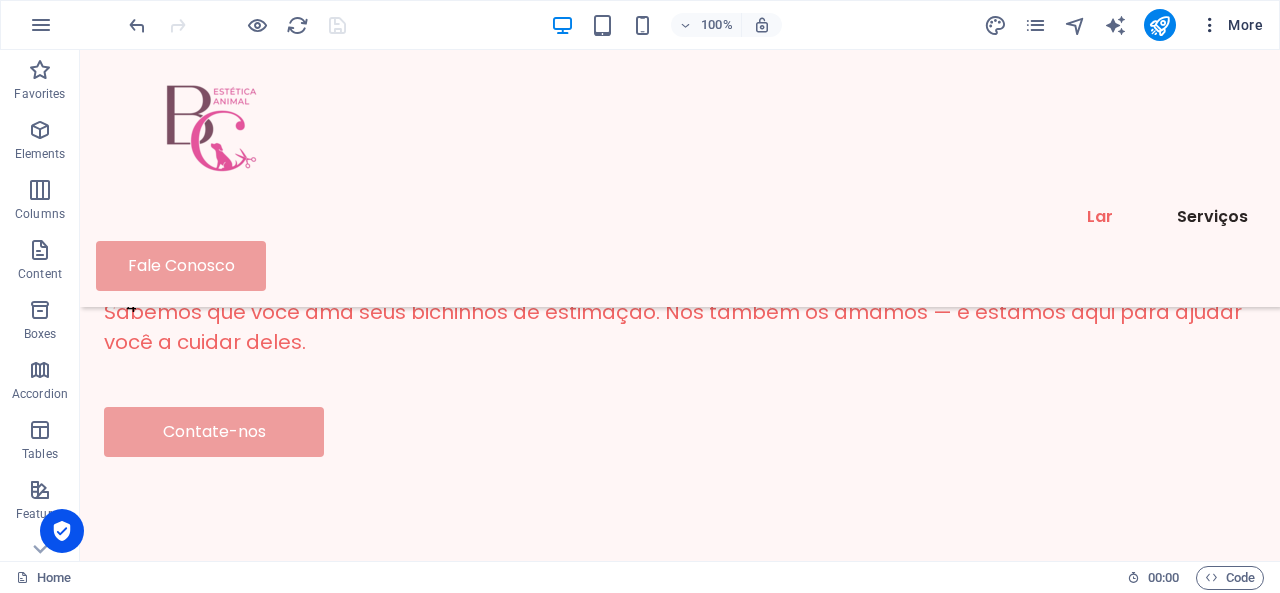 click on "More" at bounding box center [1231, 25] 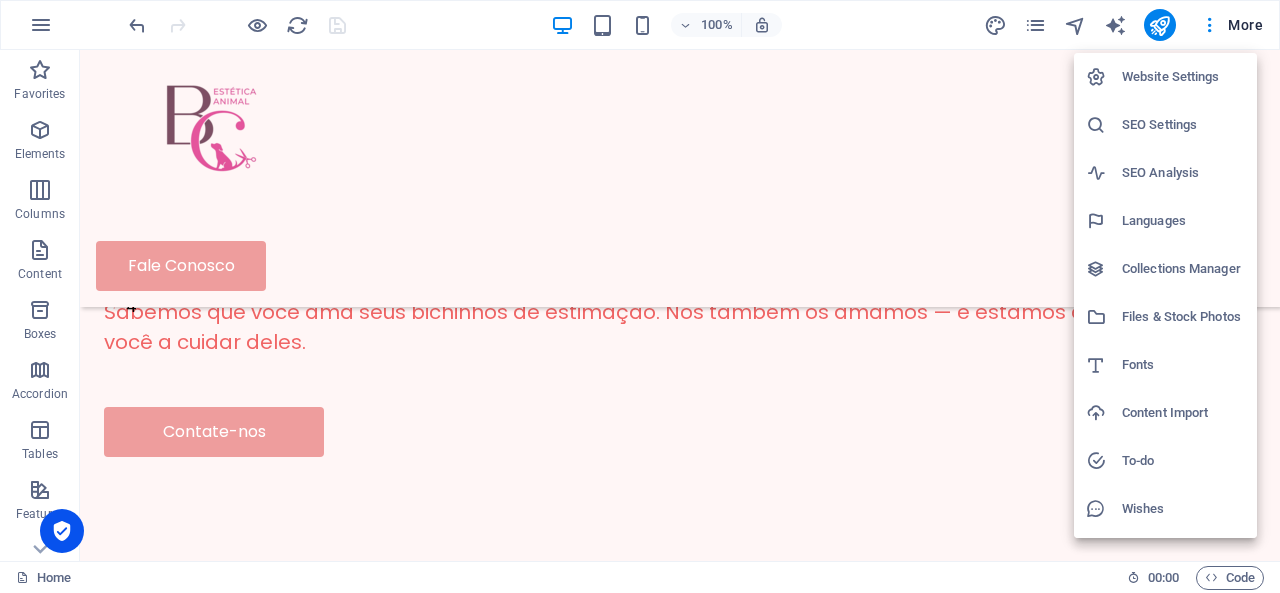 click on "SEO Settings" at bounding box center [1183, 125] 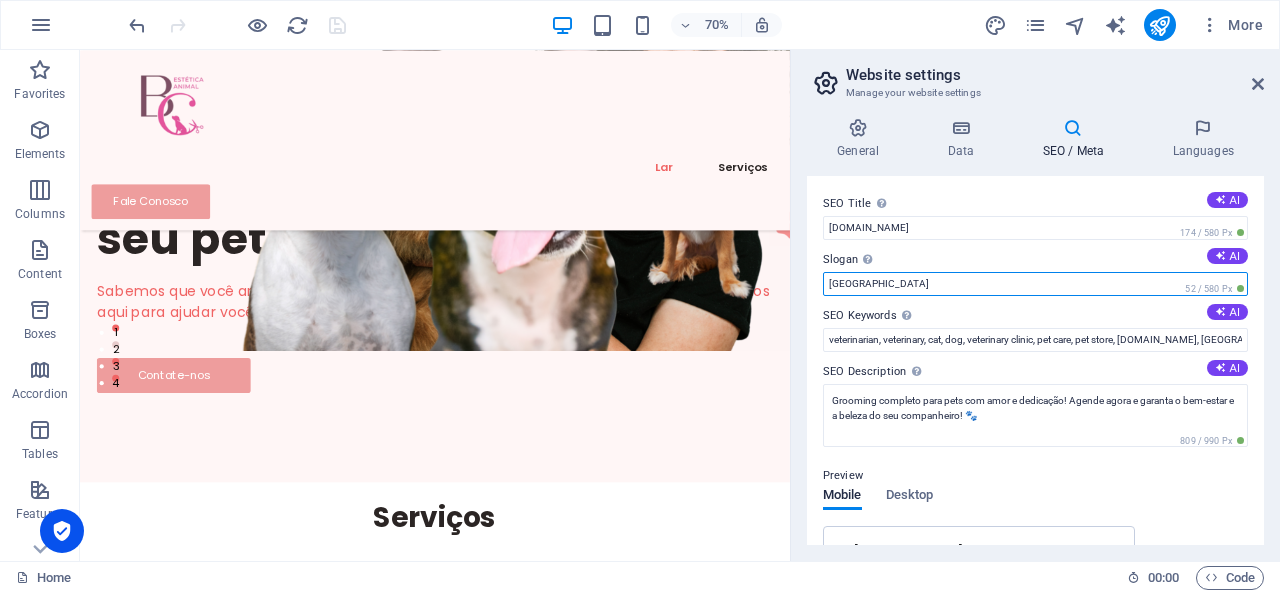 drag, startPoint x: 860, startPoint y: 283, endPoint x: 818, endPoint y: 284, distance: 42.0119 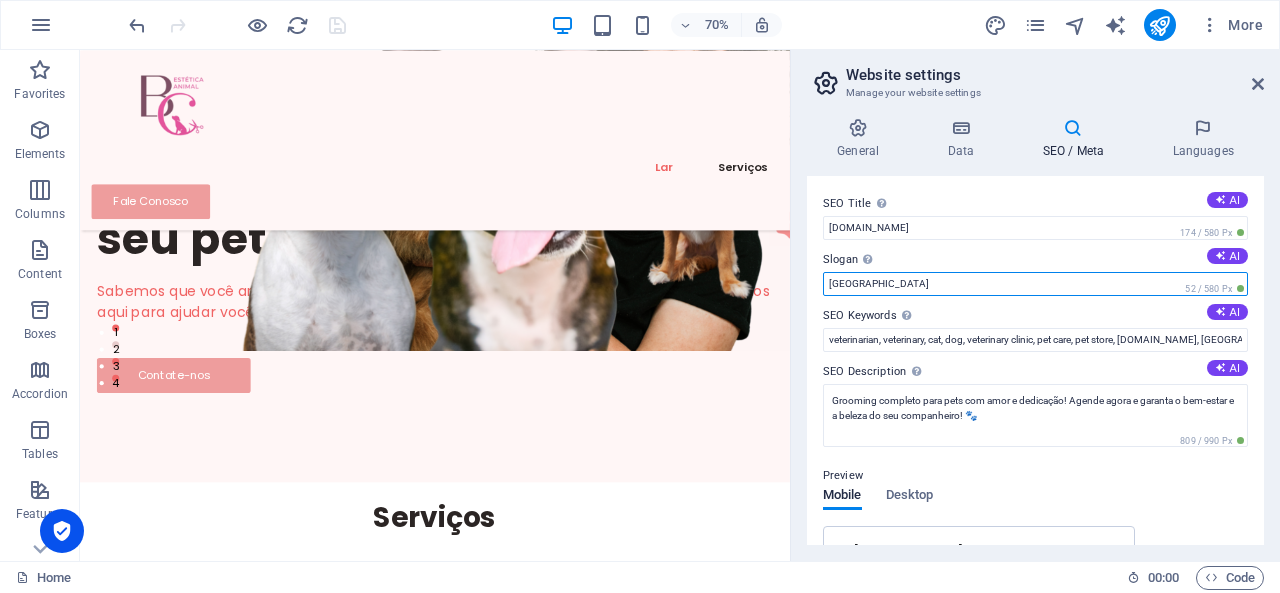 click on "SEO Title The title of your website - make it something that stands out in search engine results. AI [DOMAIN_NAME] 174 / 580 Px Slogan The slogan of your website. AI Berlin 52 / 580 Px SEO Keywords Comma-separated list of keywords representing your website. AI veterinarian, veterinary, cat, dog, veterinary clinic, pet care, pet store, [DOMAIN_NAME], Berlin SEO Description Describe the contents of your website - this is crucial for search engines and SEO! AI Grooming completo para pets com amor e dedicação! Agende agora e garanta o bem-estar e a beleza do seu companheiro! 🐾 809 / 990 Px Preview Mobile Desktop [DOMAIN_NAME] [DOMAIN_NAME] - [GEOGRAPHIC_DATA] Grooming completo para pets com amor e dedicação! Agende agora e garanta o bem-estar e a beleza do seu companheiro! 🐾 Settings Noindex Instruct search engines to exclude this website from search results. Responsive Determine whether the website should be responsive based on screen resolution. Meta tags Google Analytics ID" at bounding box center (1035, 360) 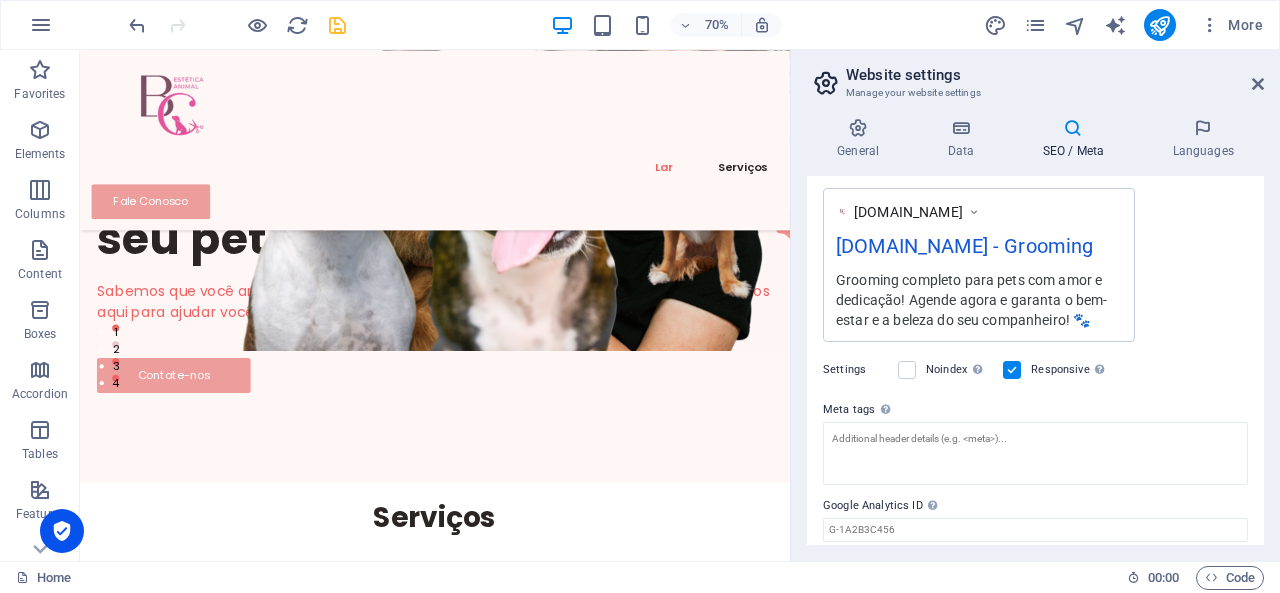 scroll, scrollTop: 404, scrollLeft: 0, axis: vertical 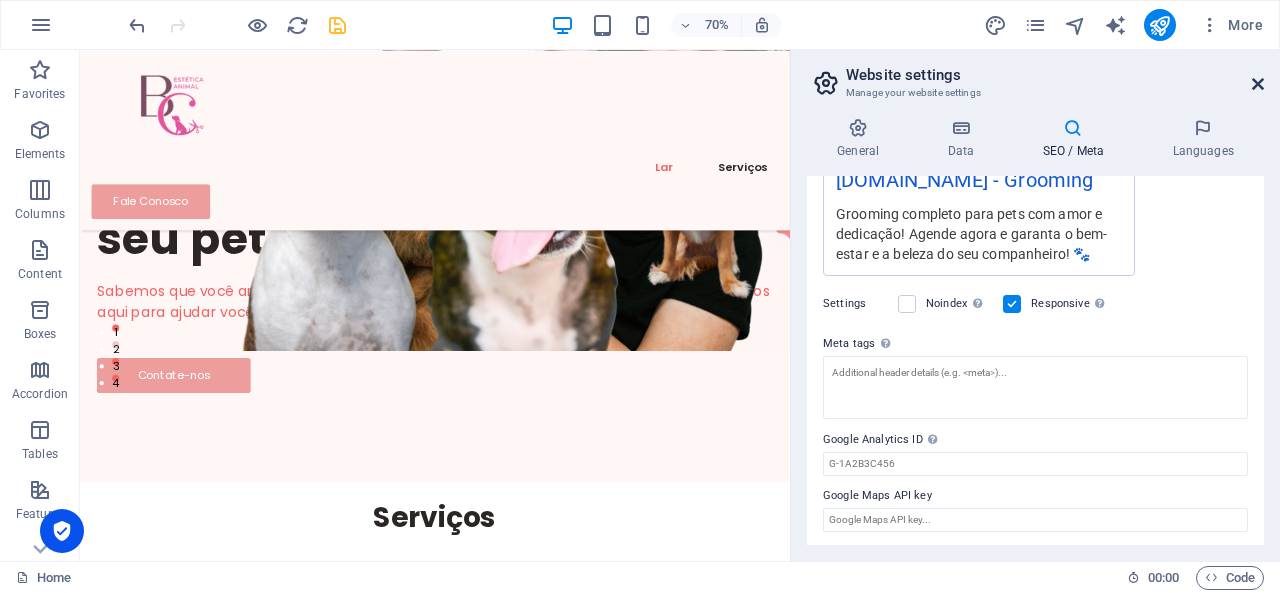 type on "Grooming" 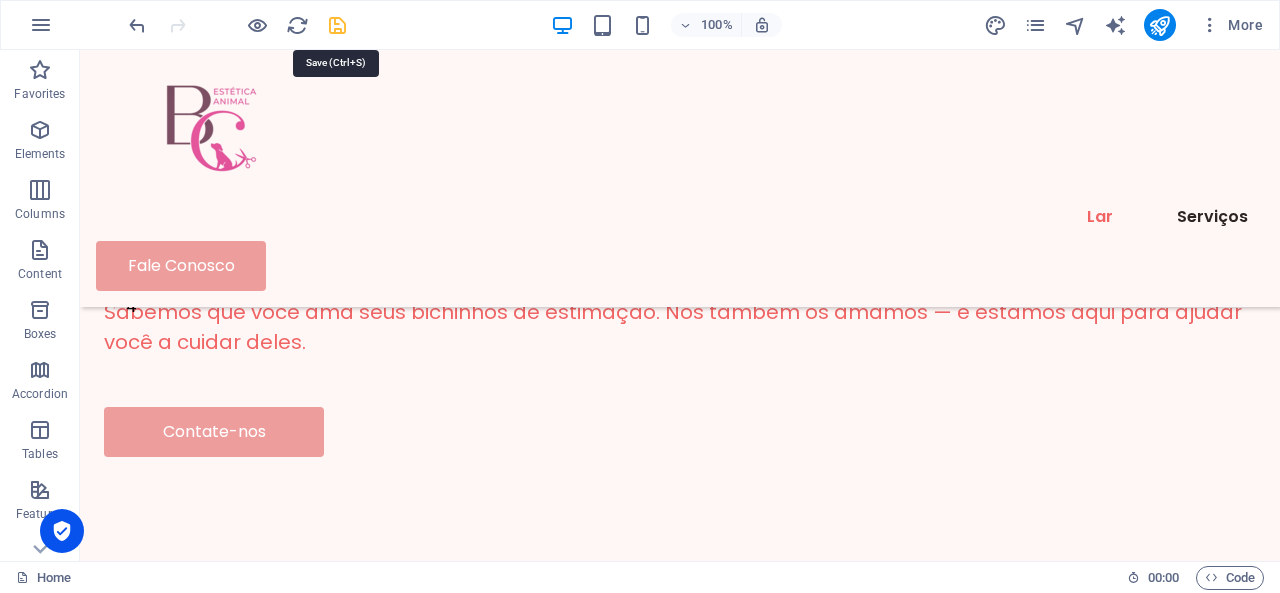 click at bounding box center [337, 25] 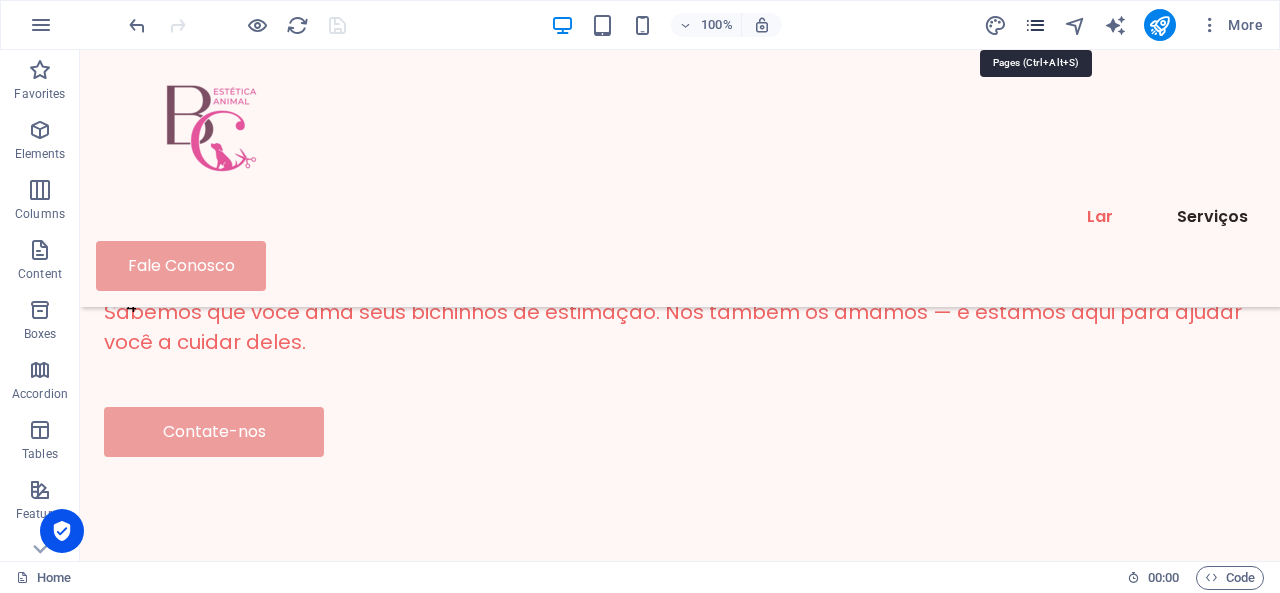 click at bounding box center (1035, 25) 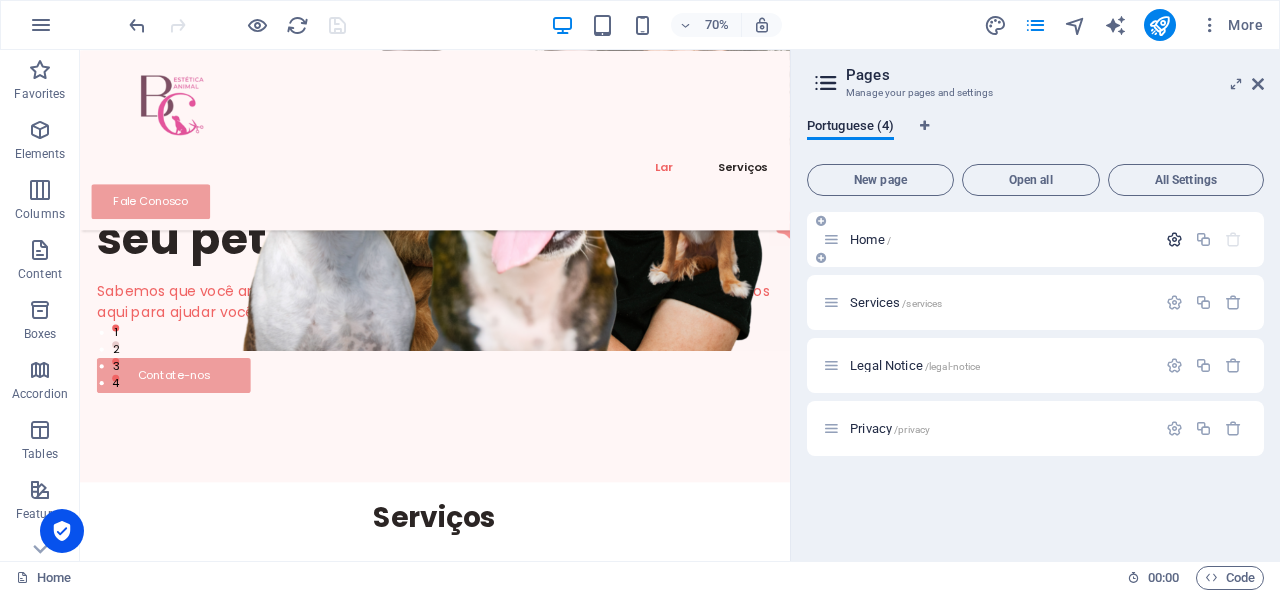 click at bounding box center (1174, 239) 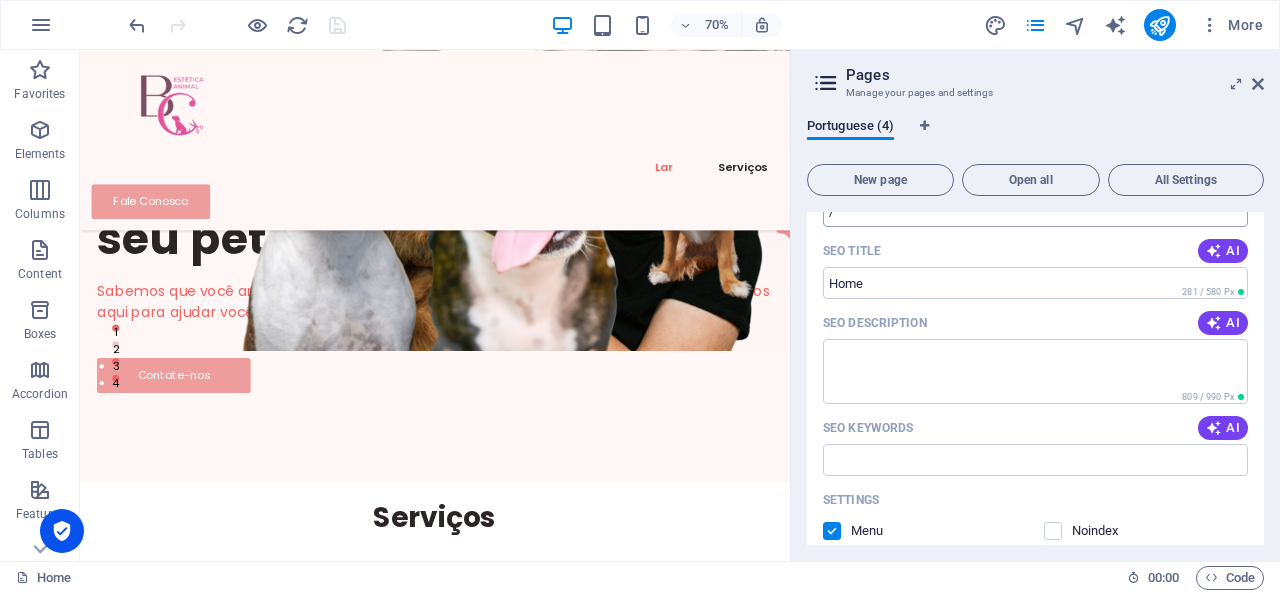 scroll, scrollTop: 200, scrollLeft: 0, axis: vertical 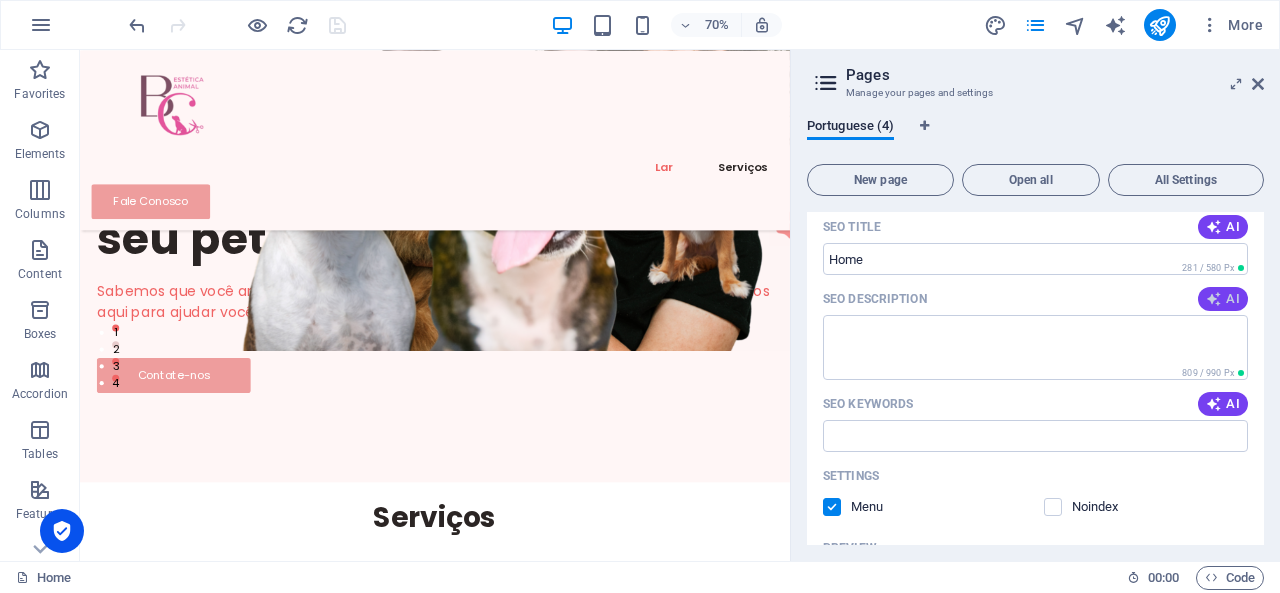click on "AI" at bounding box center (1223, 299) 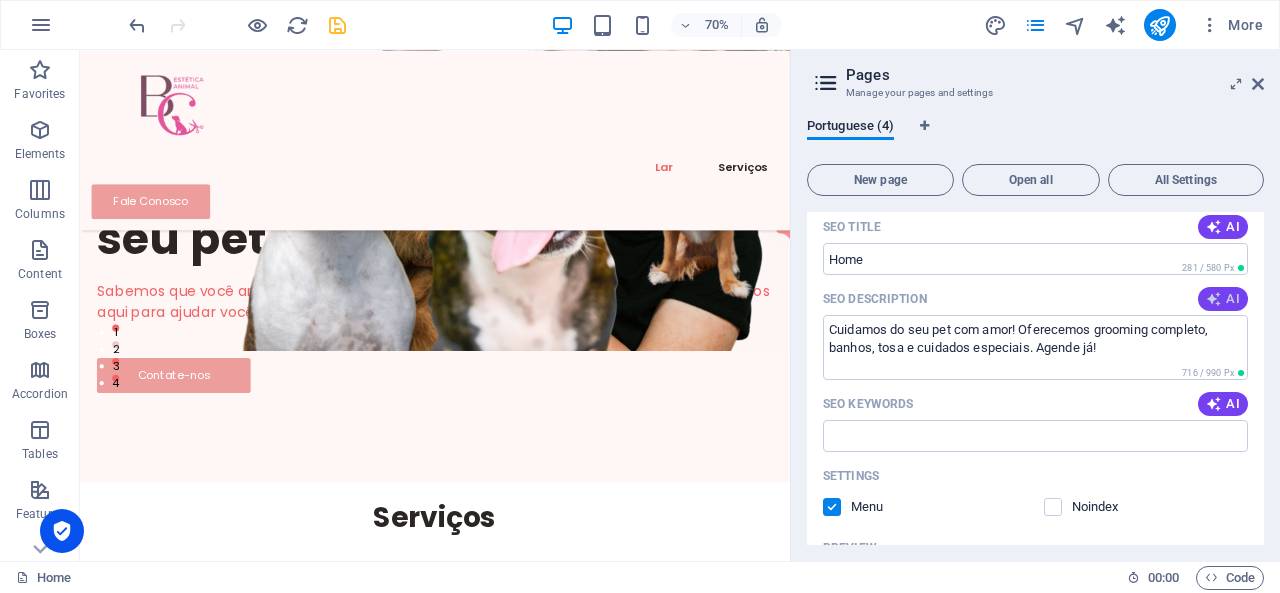 type on "Cuidamos do seu pet com amor! Oferecemos grooming completo, banhos, tosa e cuidados especiais. Agende já!" 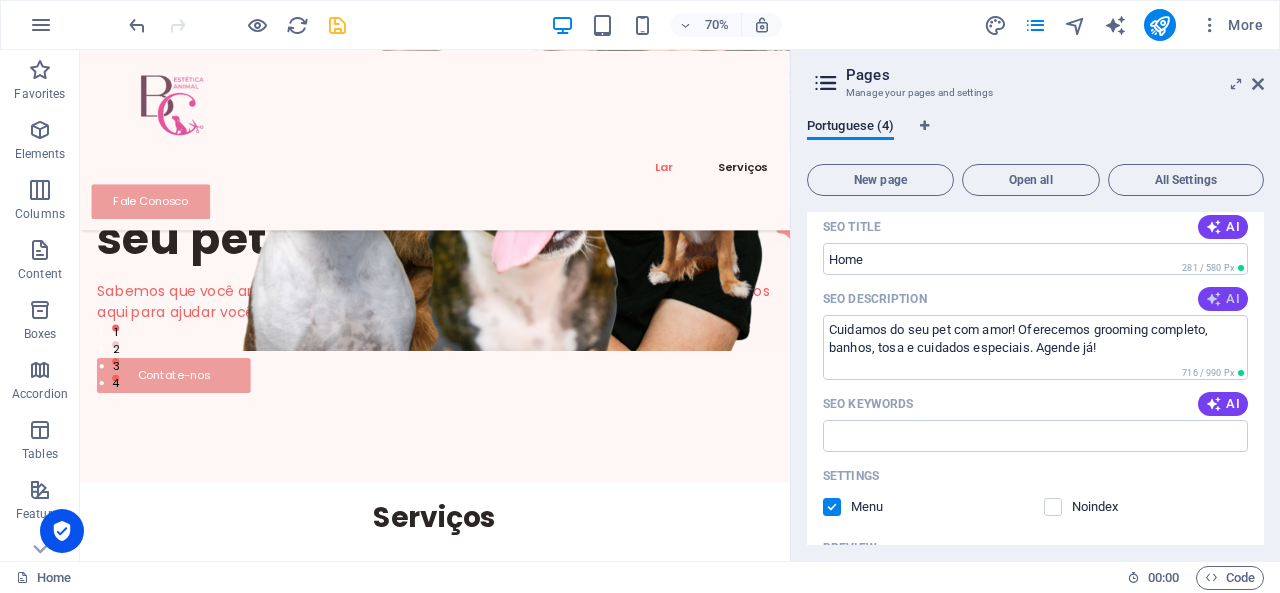 scroll, scrollTop: 300, scrollLeft: 0, axis: vertical 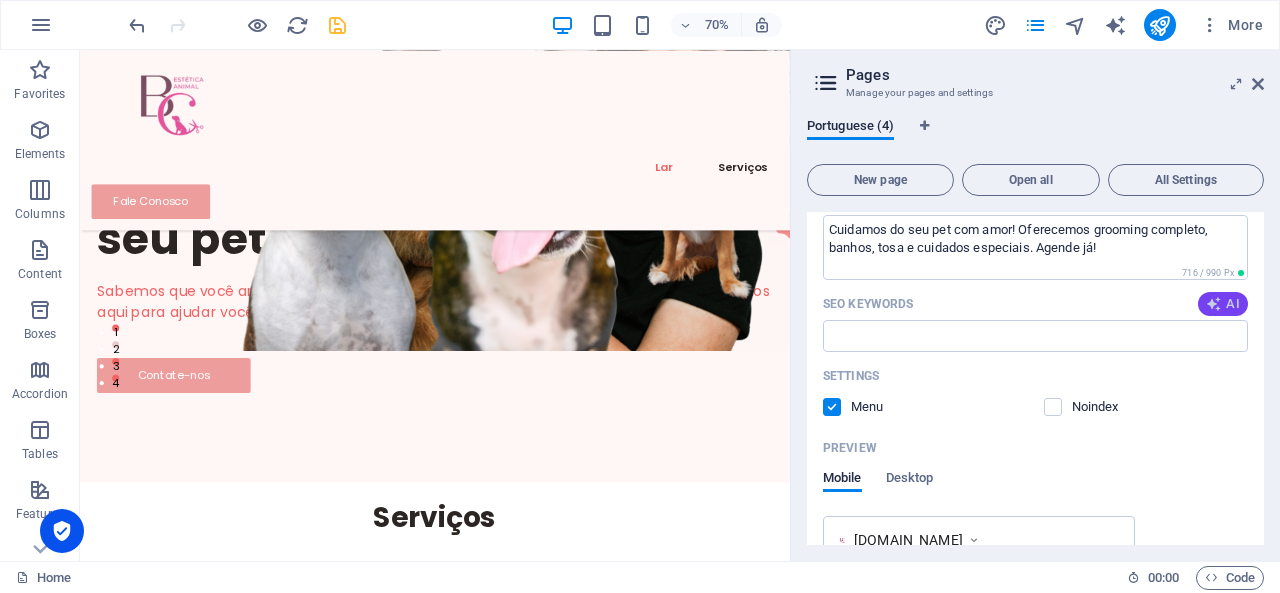 click on "AI" at bounding box center (1223, 304) 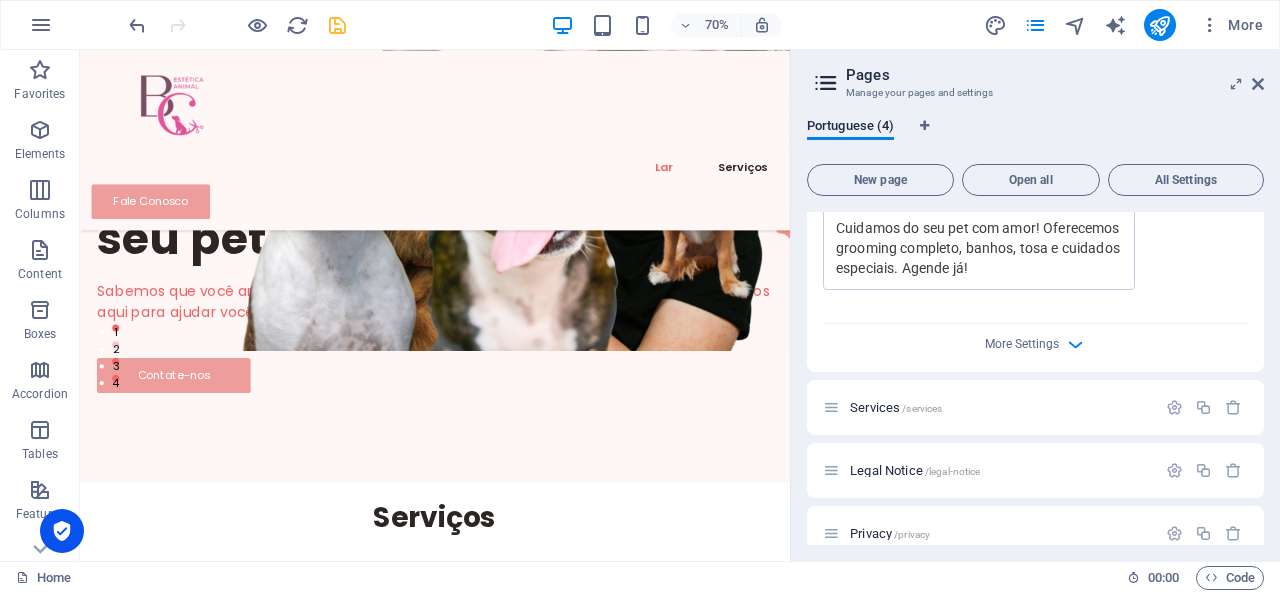scroll, scrollTop: 703, scrollLeft: 0, axis: vertical 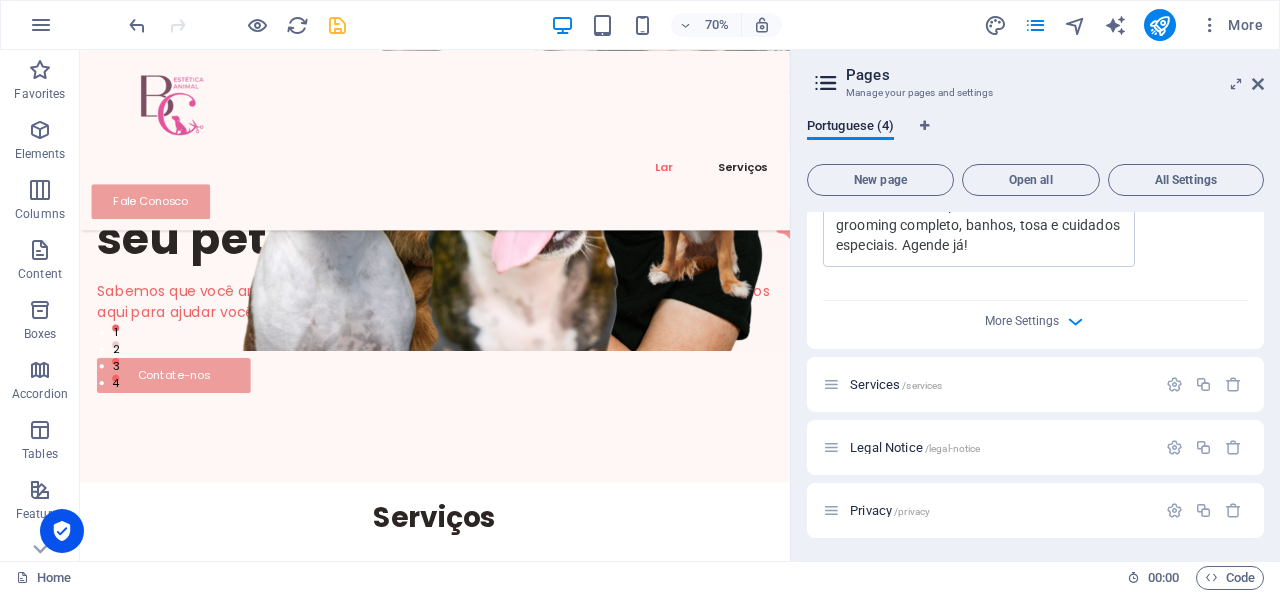 type on "grooming para pets, cuidados especiais para animais, banho e tosa, estética animal, transporte para pets, agendamento de serviços de pet" 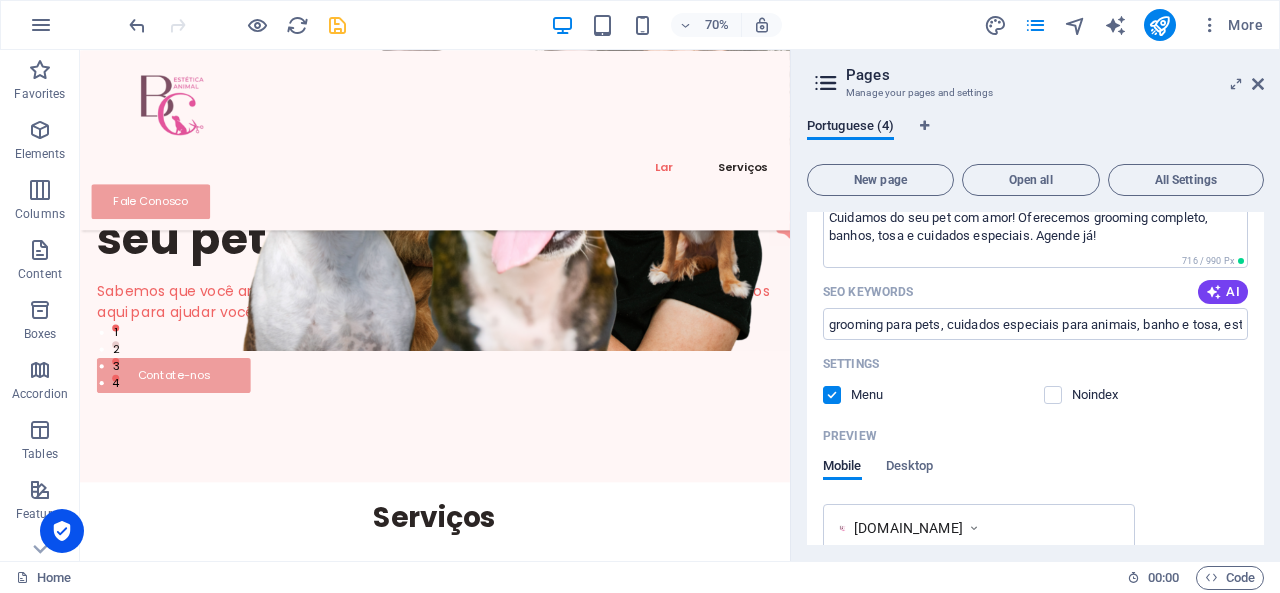 scroll, scrollTop: 500, scrollLeft: 0, axis: vertical 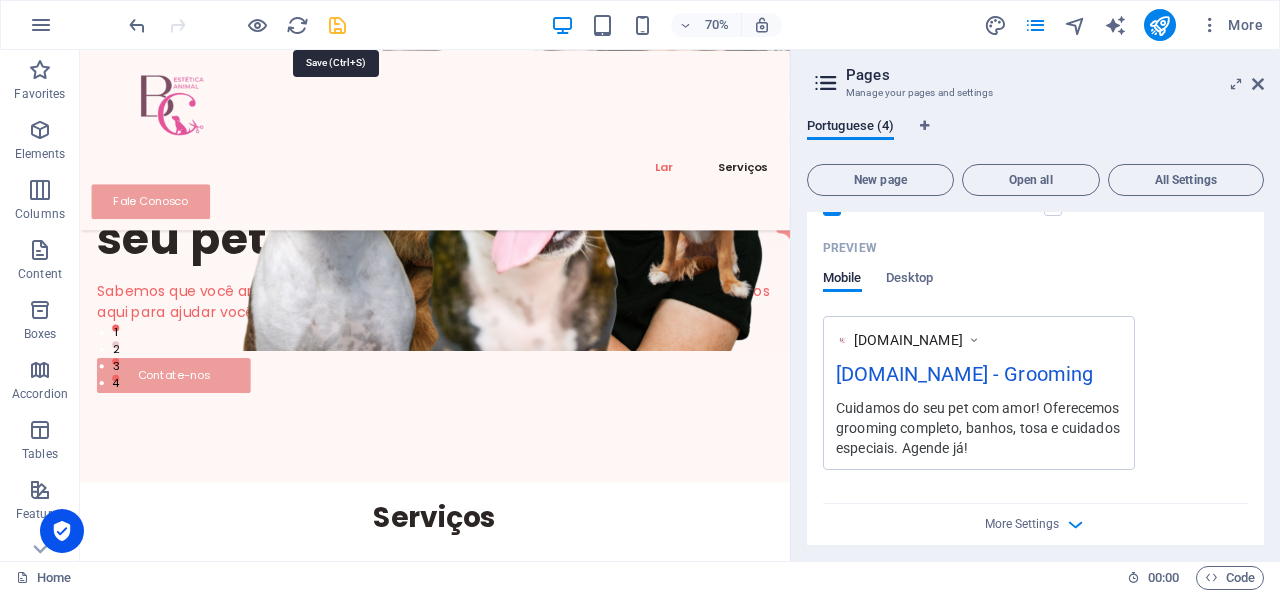 click at bounding box center (337, 25) 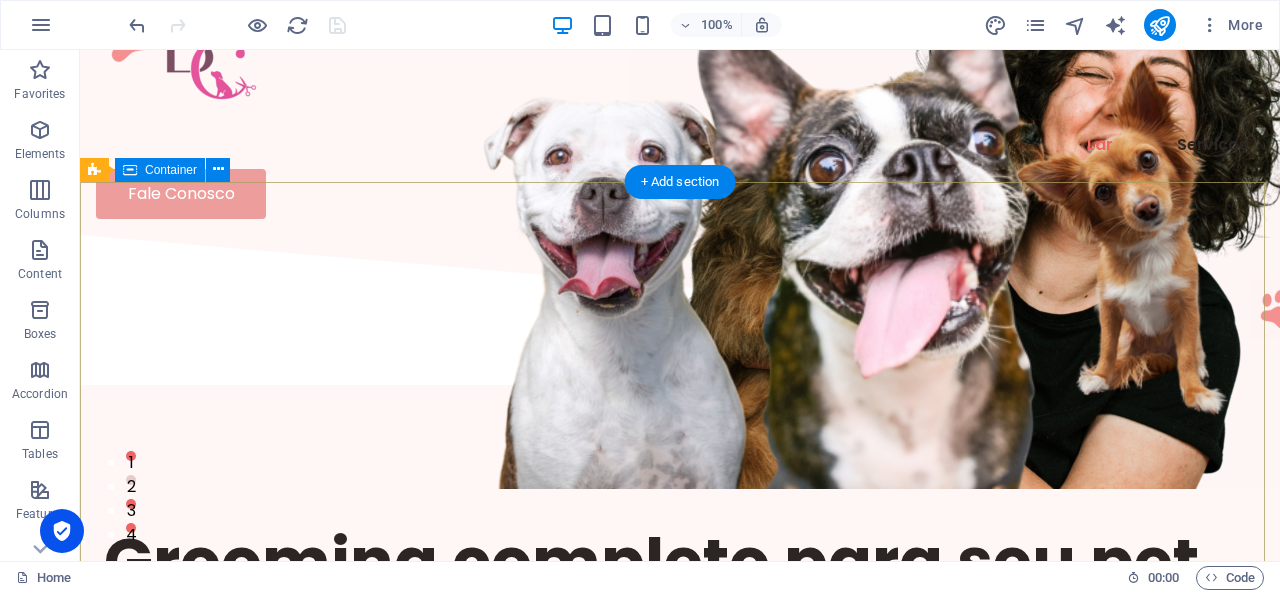 scroll, scrollTop: 100, scrollLeft: 0, axis: vertical 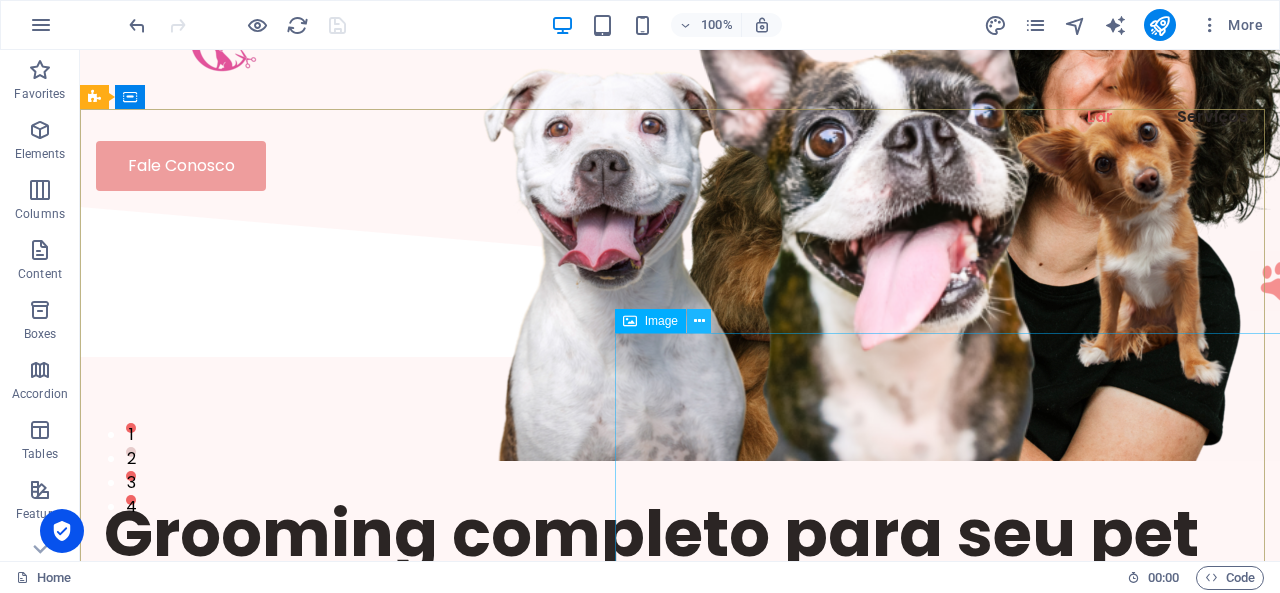 click at bounding box center (699, 321) 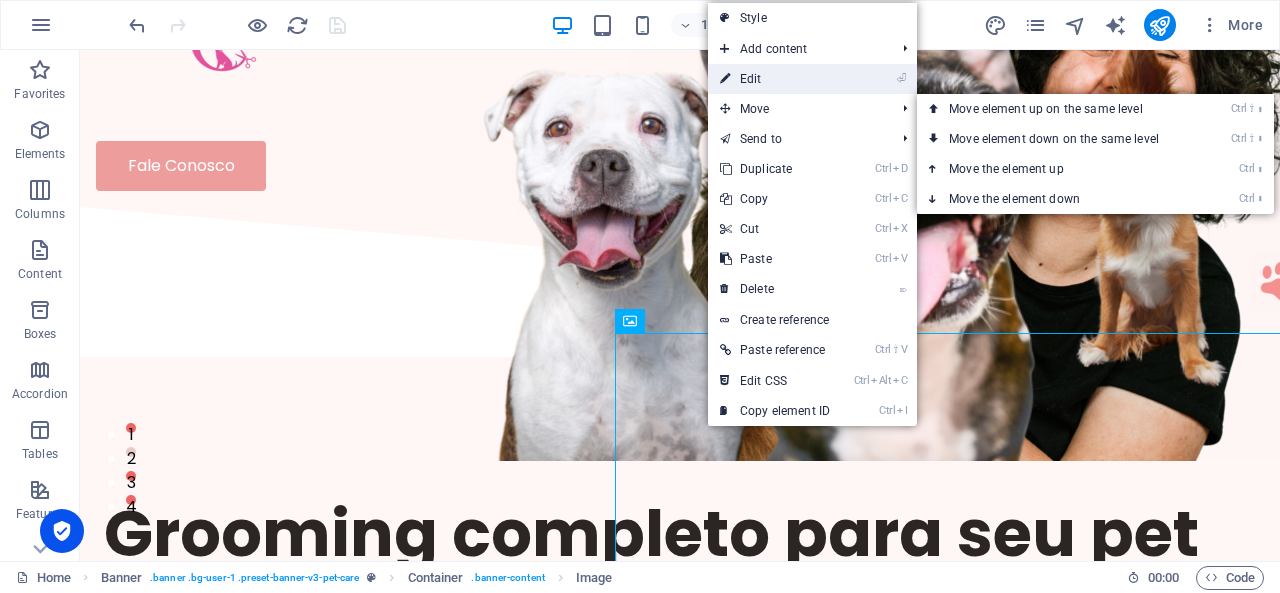 click on "⏎  Edit" at bounding box center [775, 79] 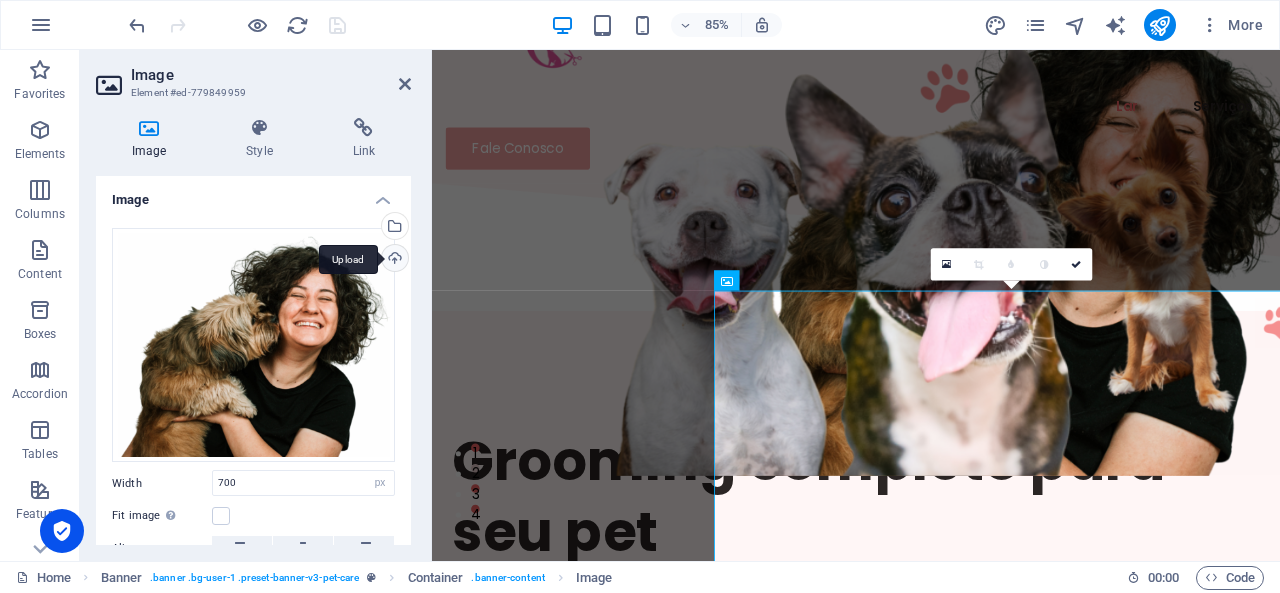 click on "Upload" at bounding box center [393, 260] 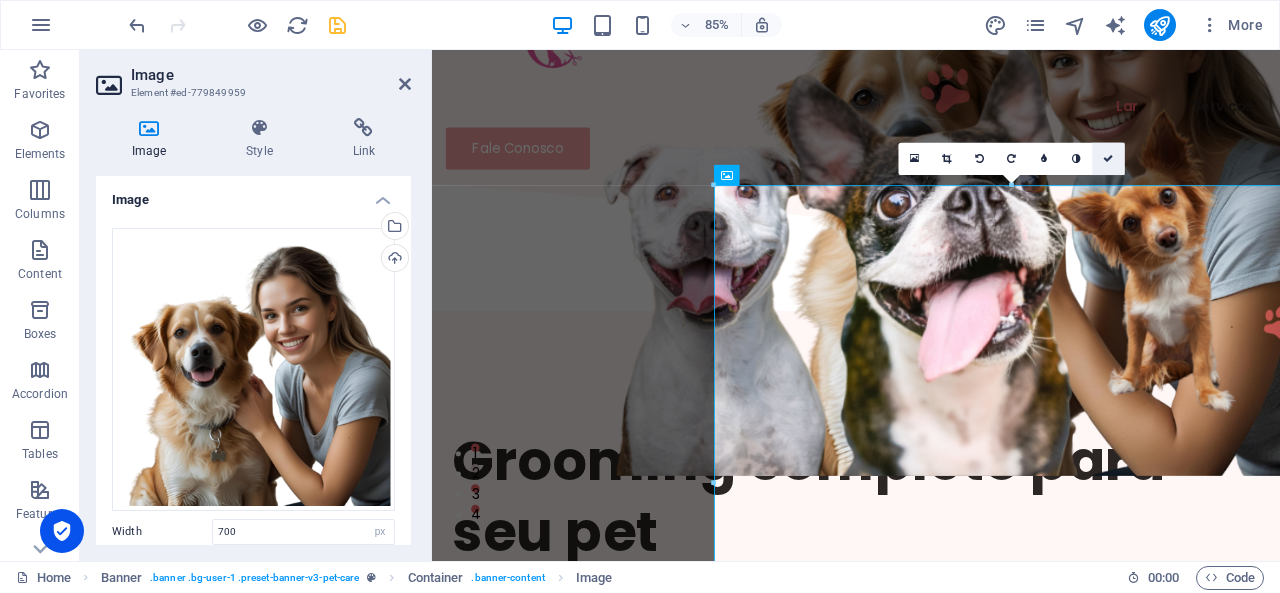 click at bounding box center [1108, 159] 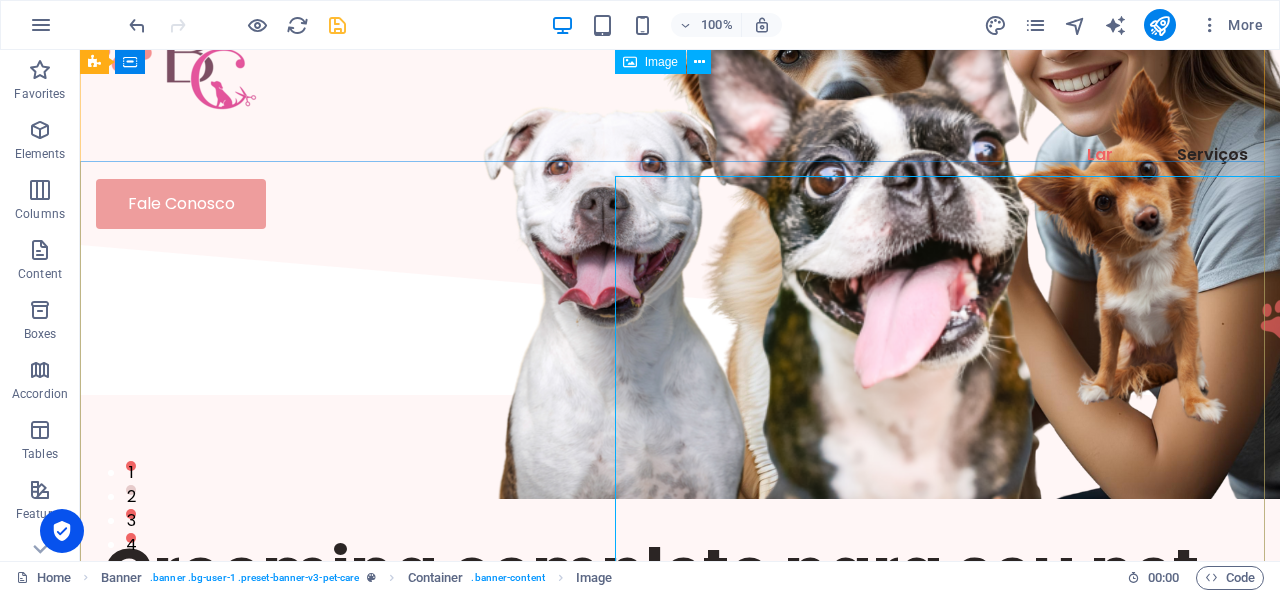 scroll, scrollTop: 0, scrollLeft: 0, axis: both 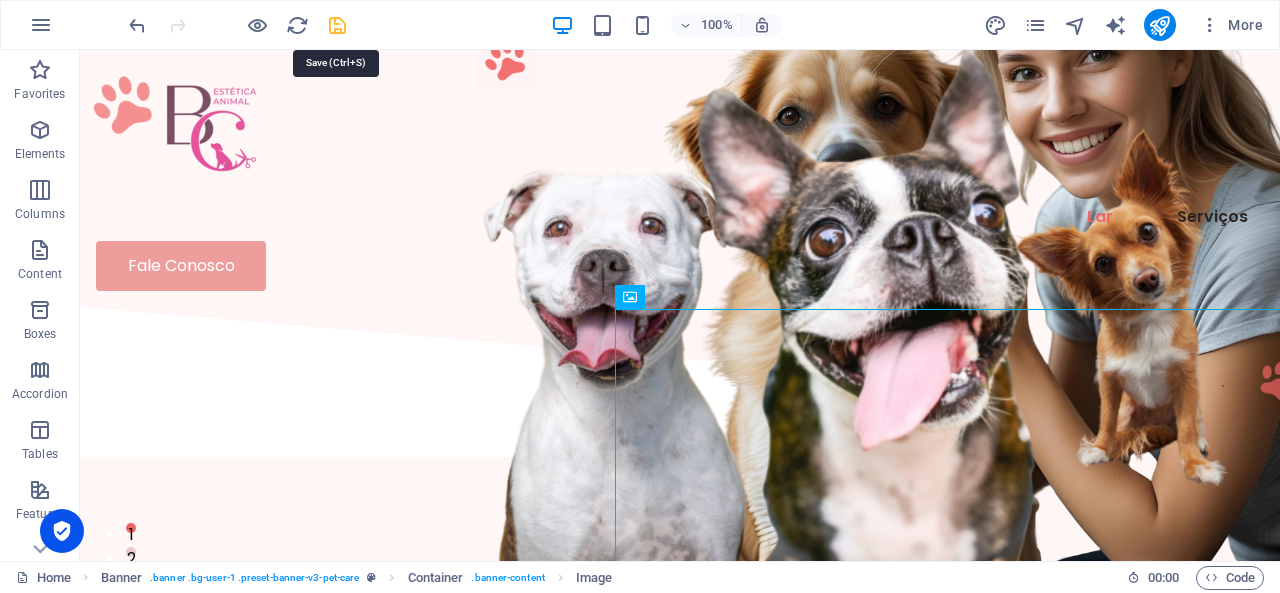 click at bounding box center (337, 25) 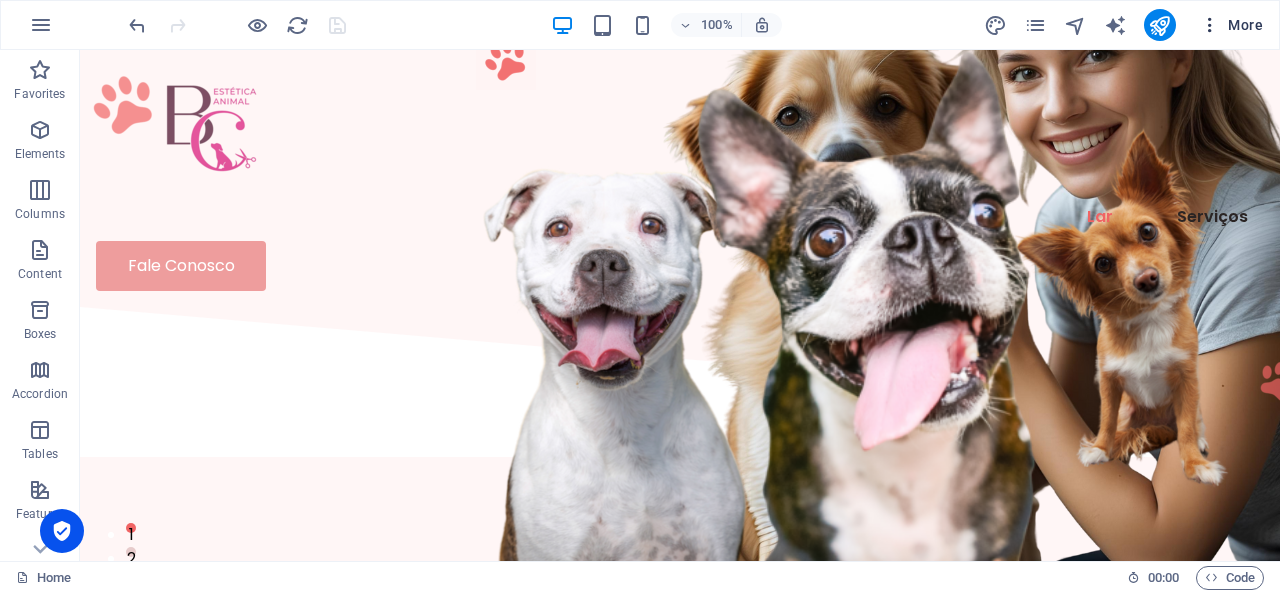 click at bounding box center [1210, 25] 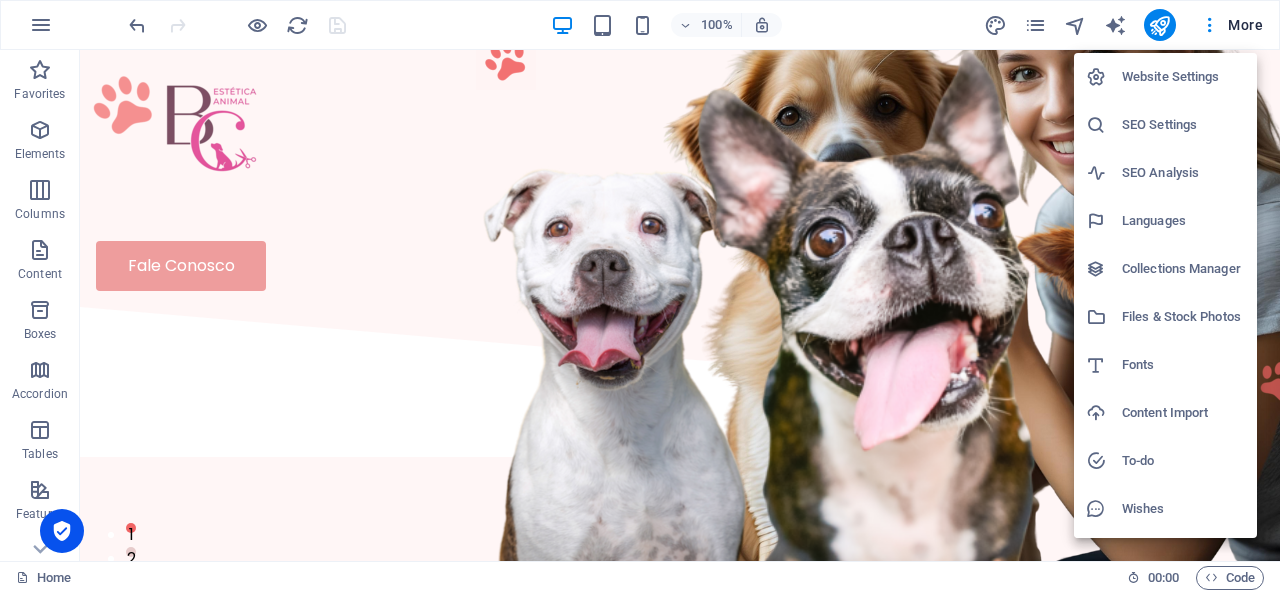 click on "Website Settings" at bounding box center (1183, 77) 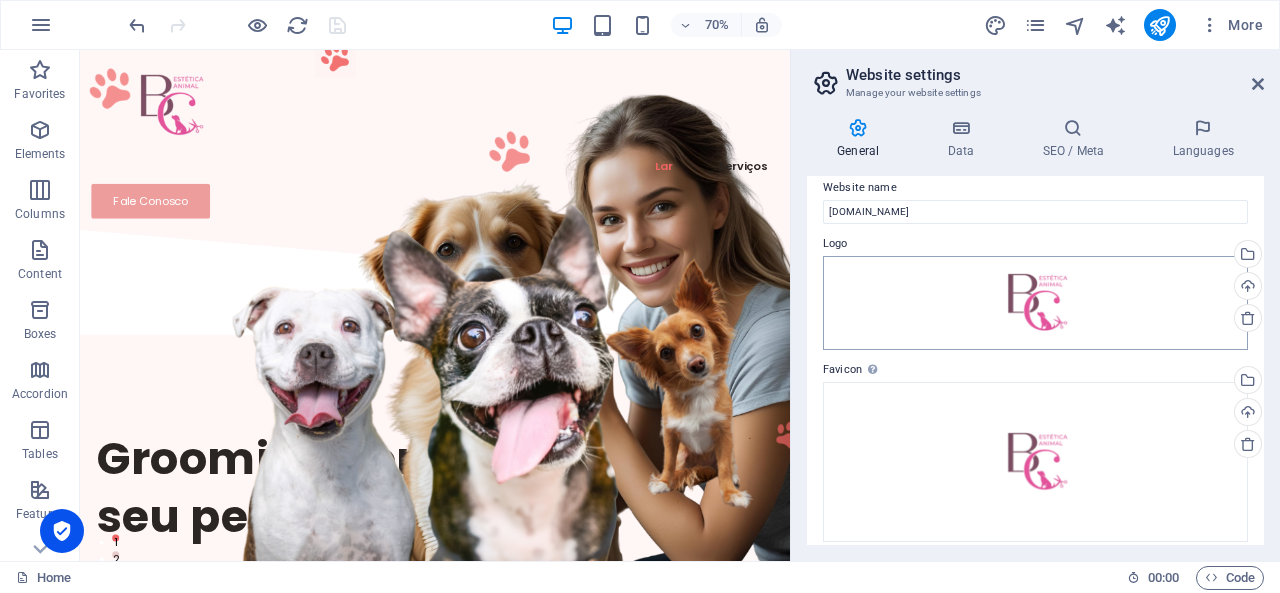 scroll, scrollTop: 0, scrollLeft: 0, axis: both 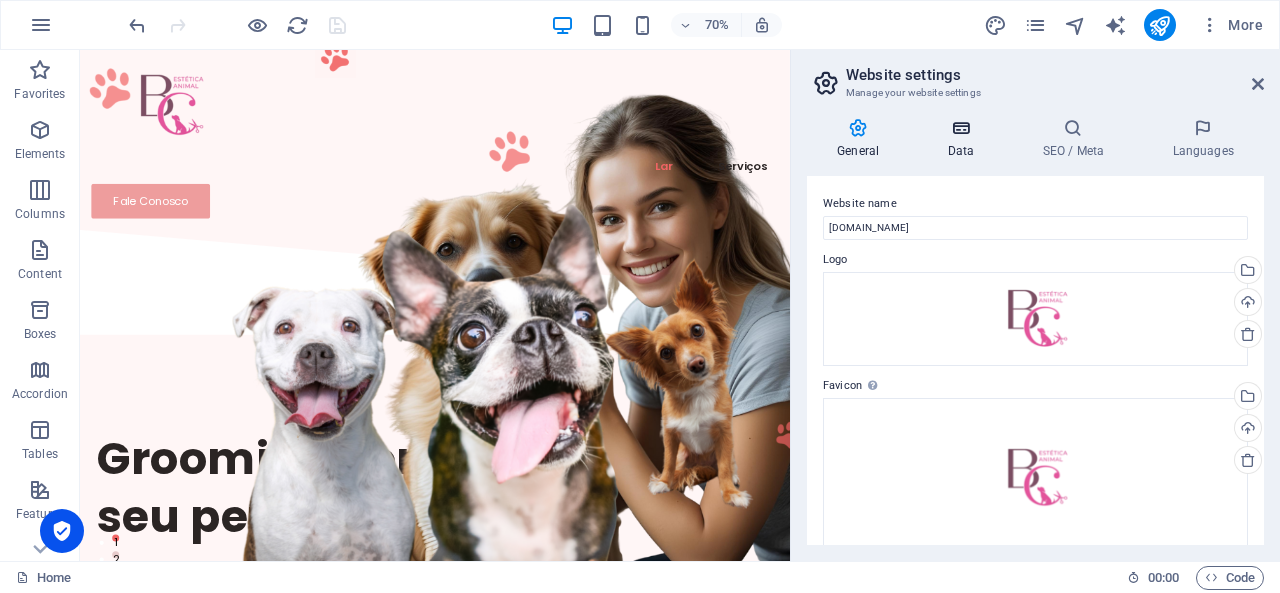 click at bounding box center [960, 128] 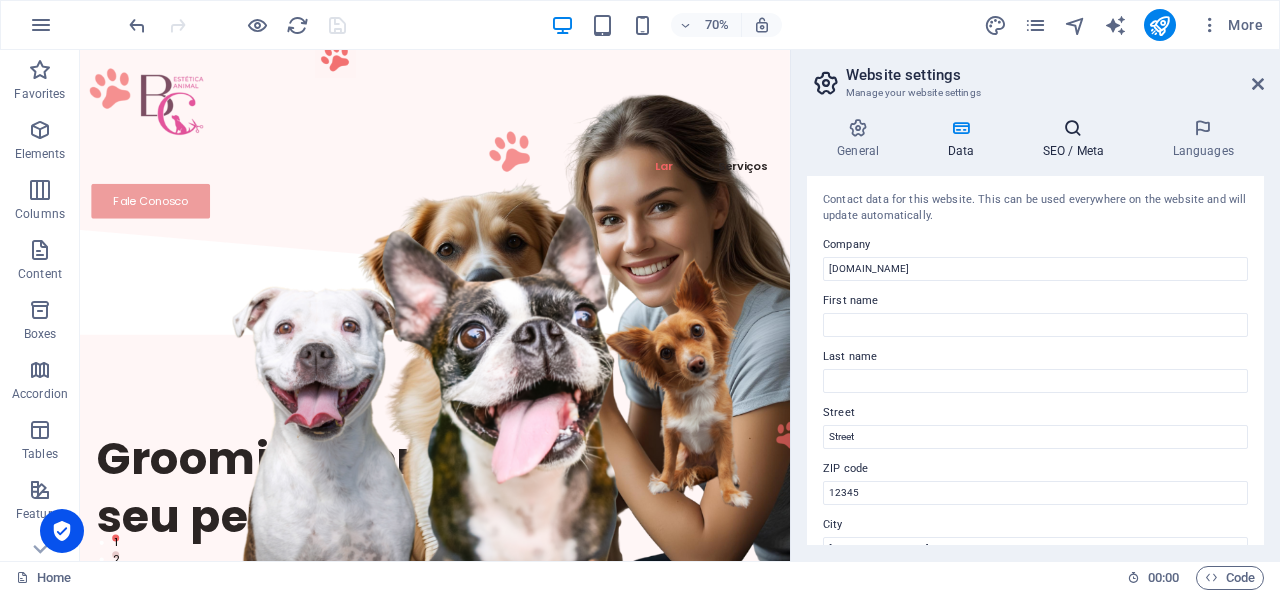 click at bounding box center [1073, 128] 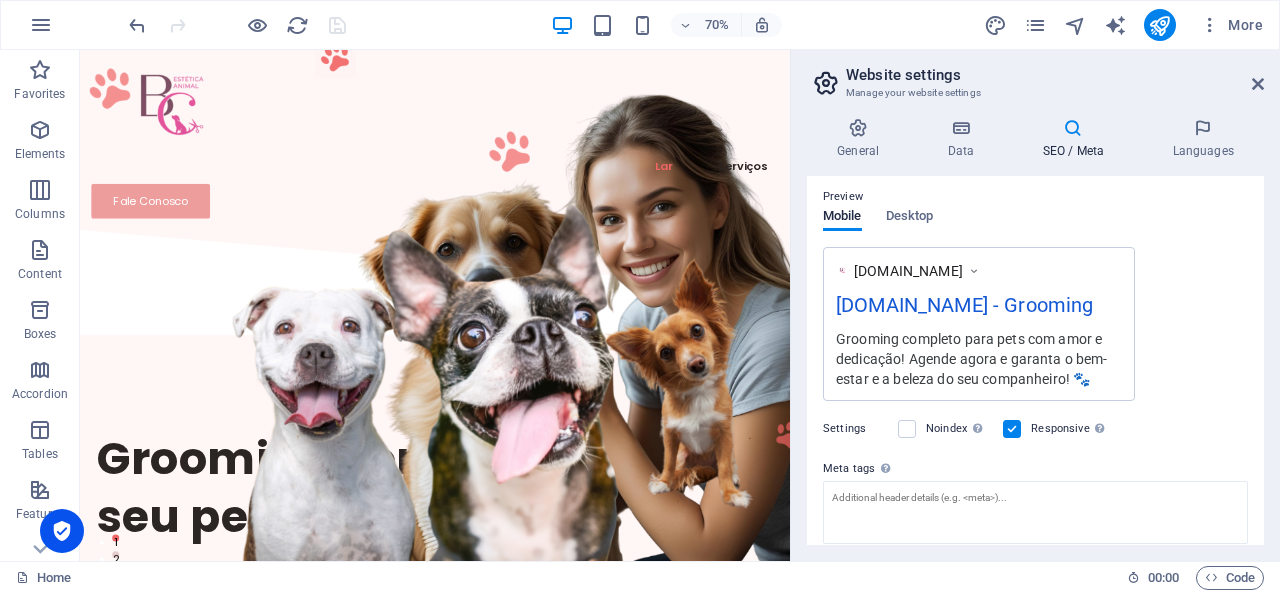 scroll, scrollTop: 4, scrollLeft: 0, axis: vertical 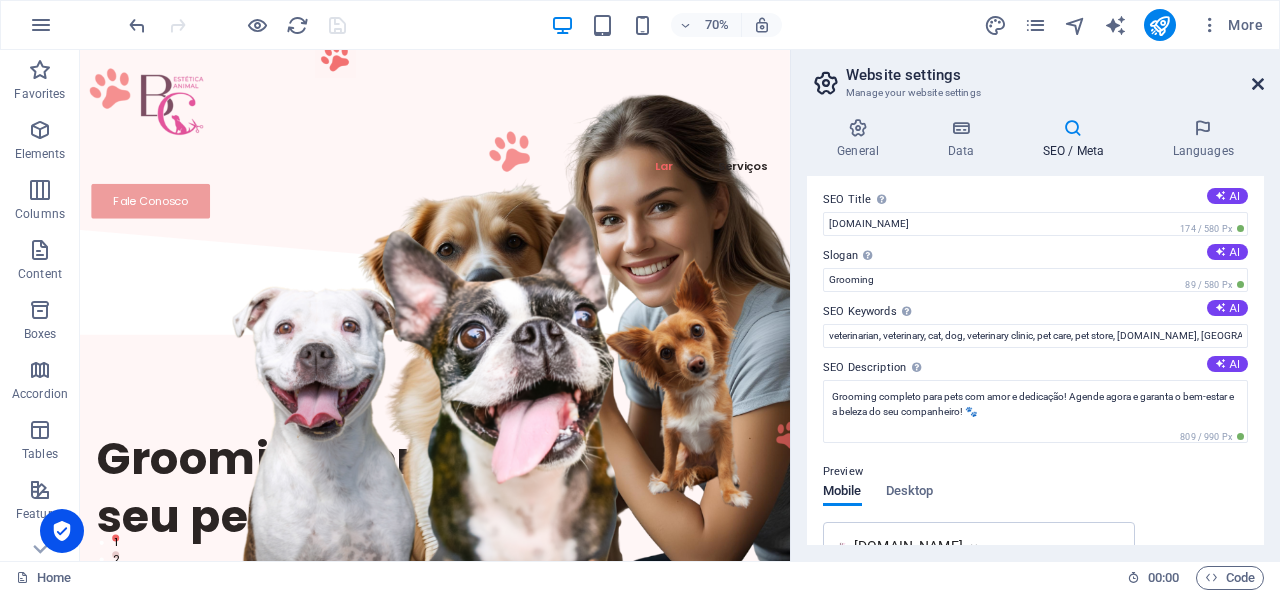 click at bounding box center (1258, 84) 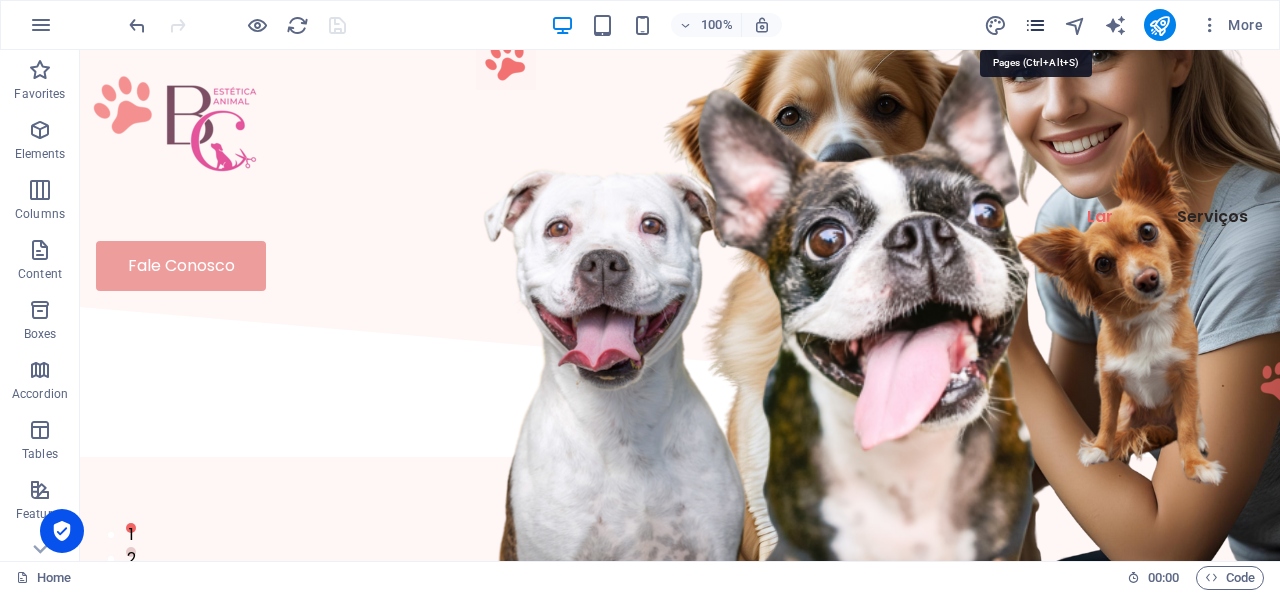 click at bounding box center [1035, 25] 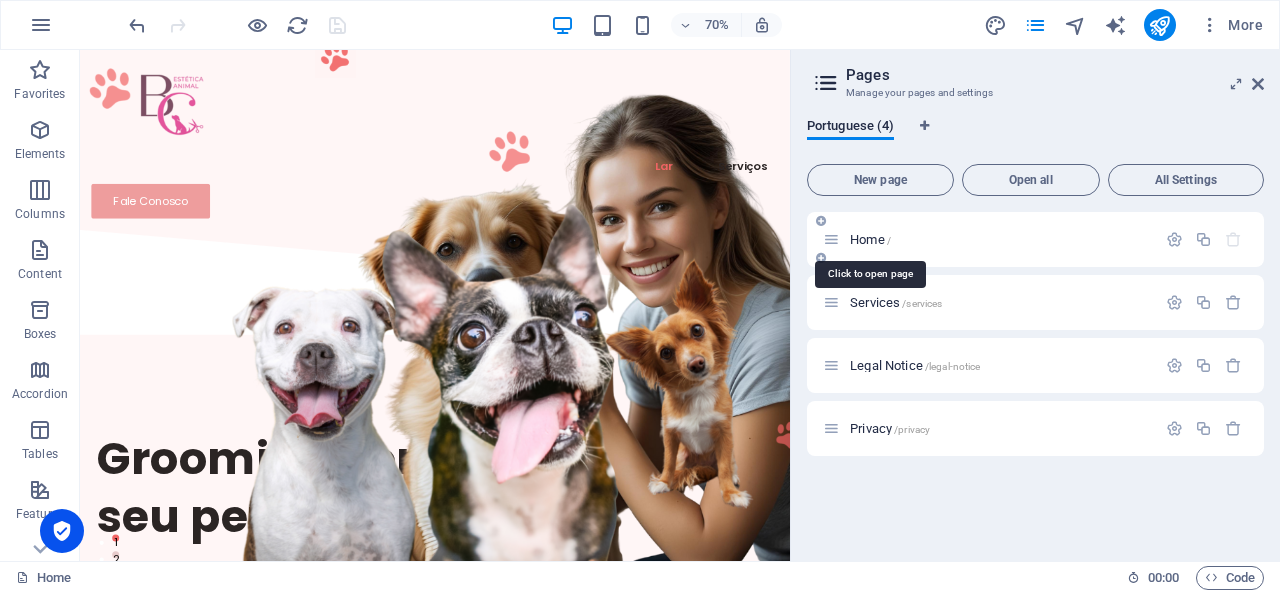 click on "Home /" at bounding box center (870, 239) 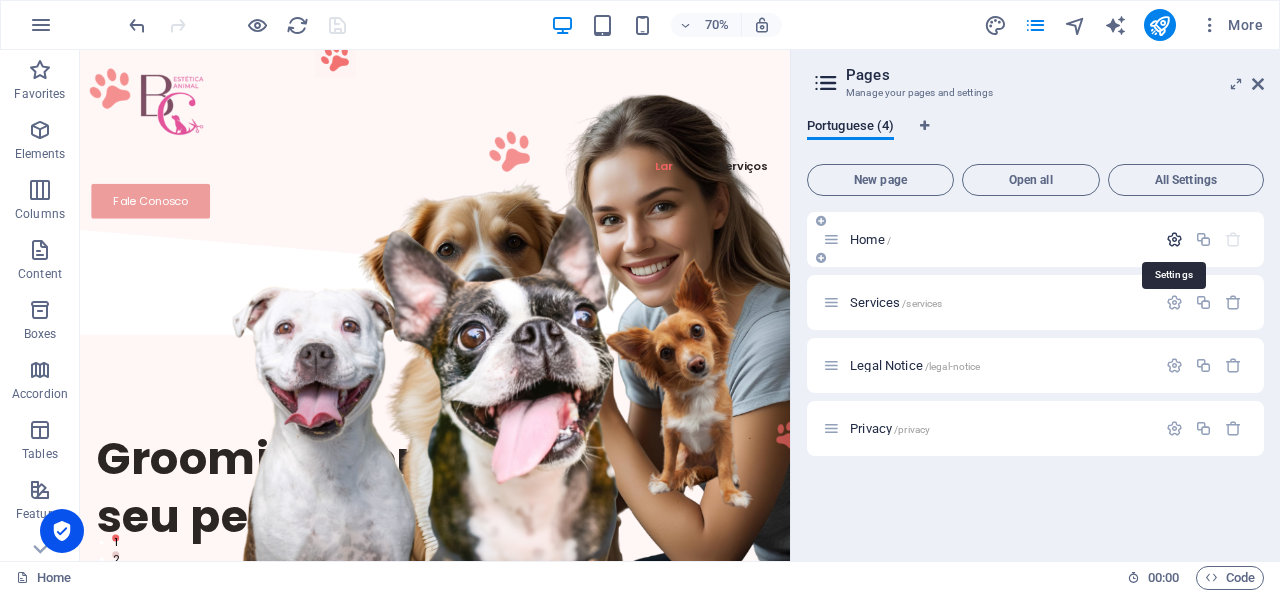 click at bounding box center [1174, 239] 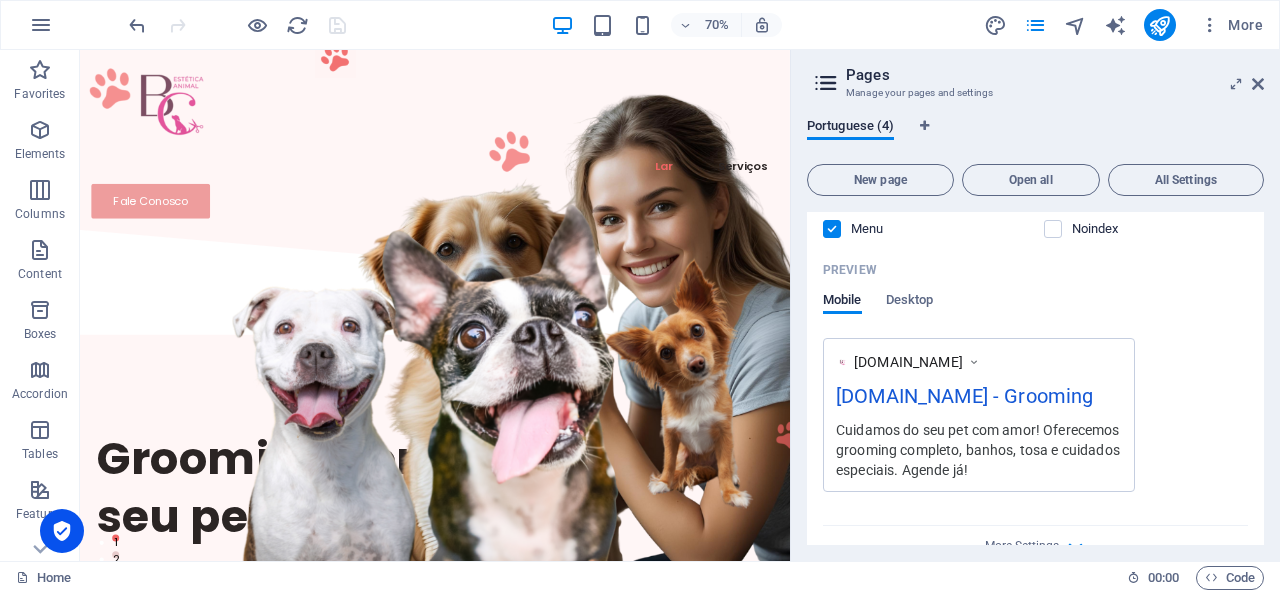 scroll, scrollTop: 500, scrollLeft: 0, axis: vertical 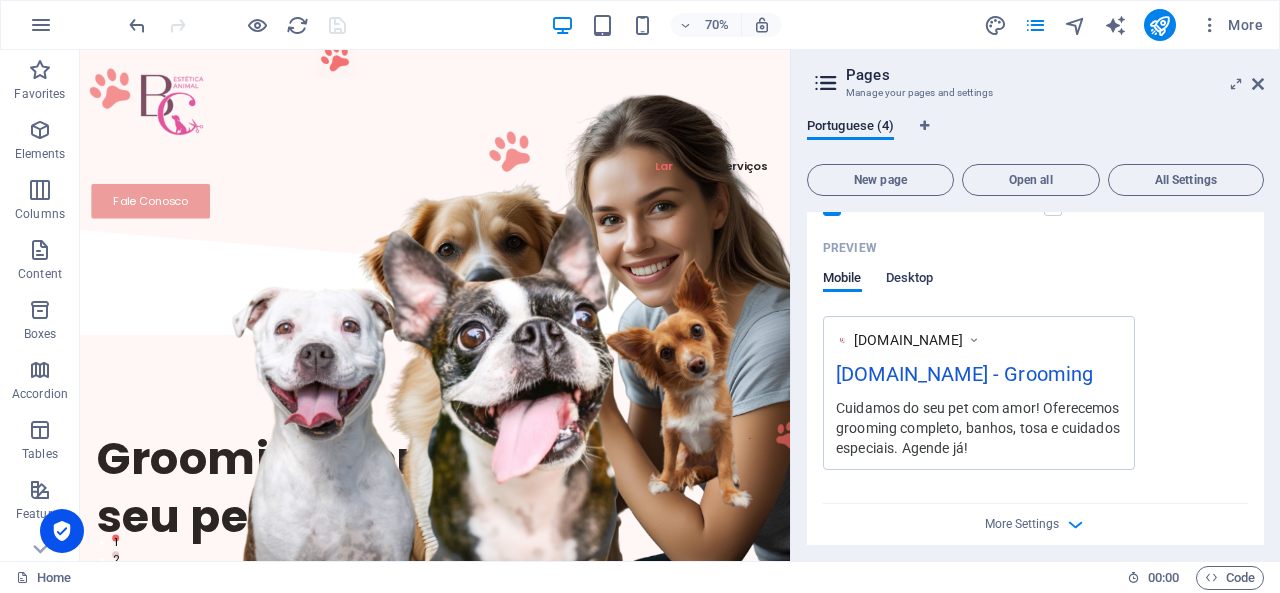 click on "Desktop" at bounding box center (910, 280) 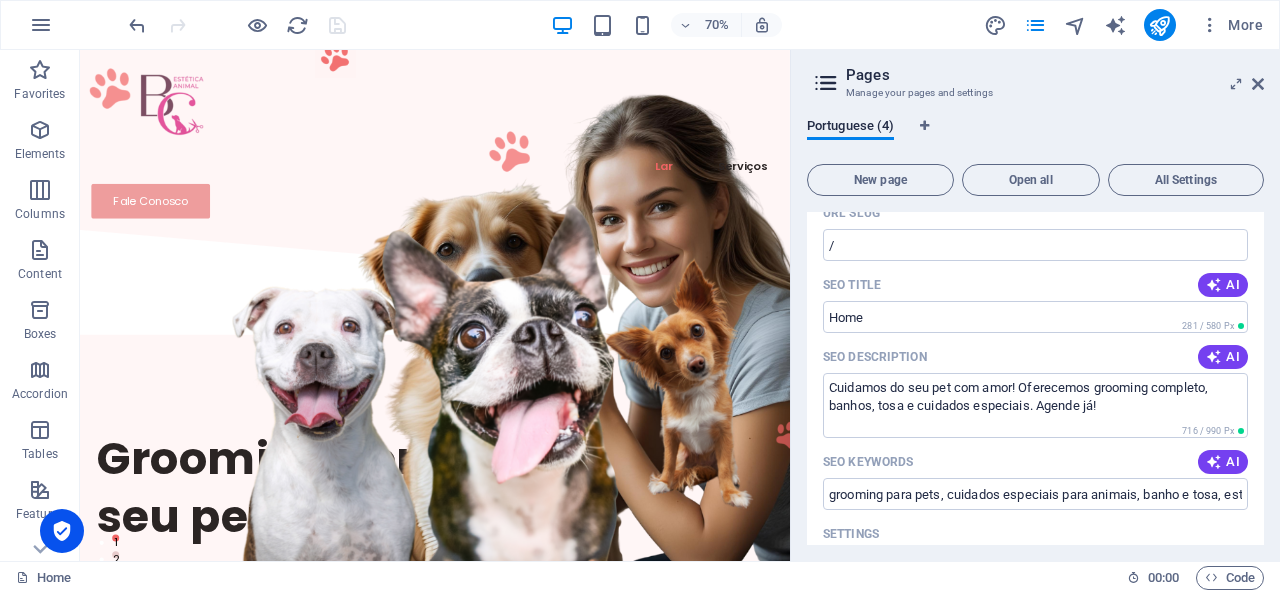 scroll, scrollTop: 0, scrollLeft: 0, axis: both 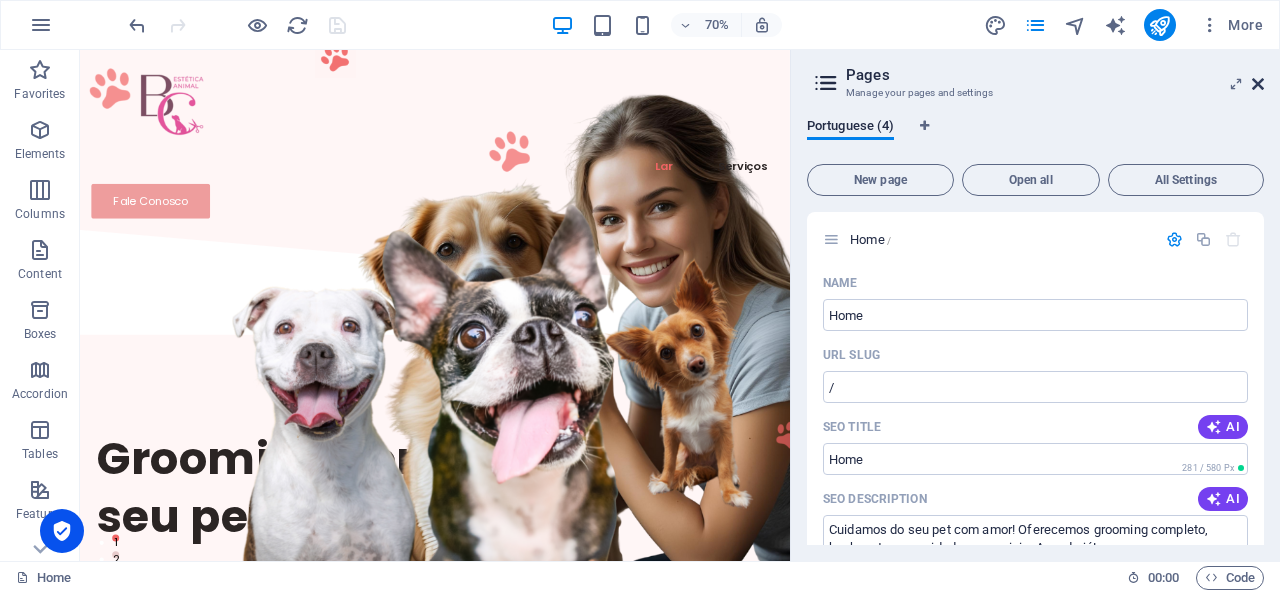 click at bounding box center [1258, 84] 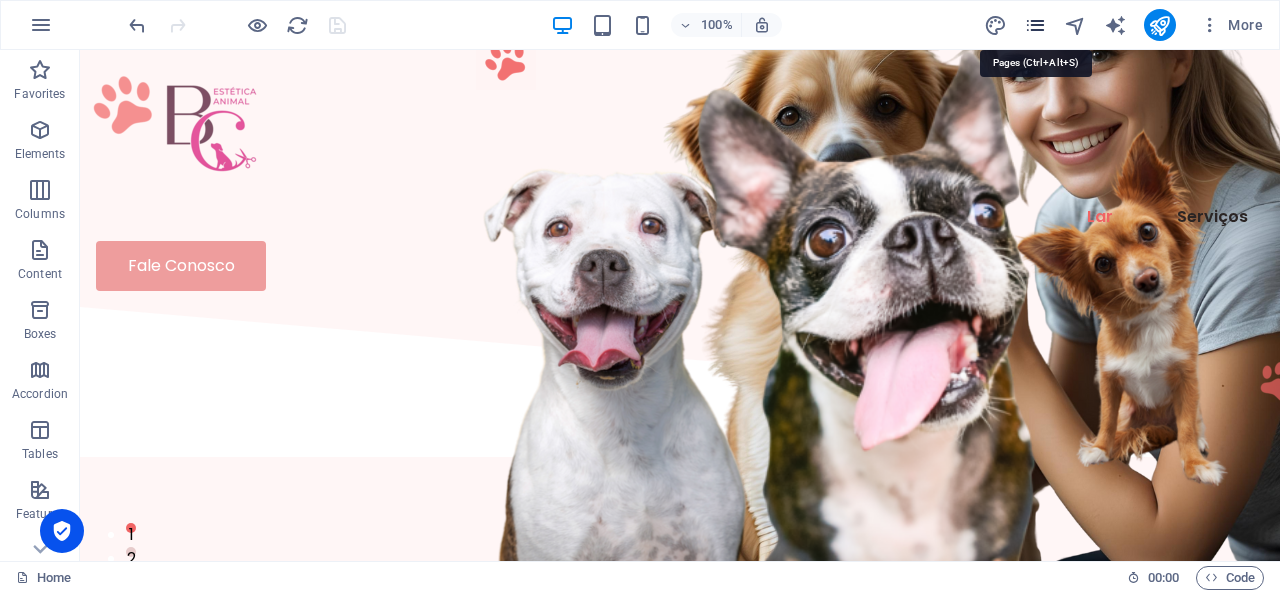 click at bounding box center [1035, 25] 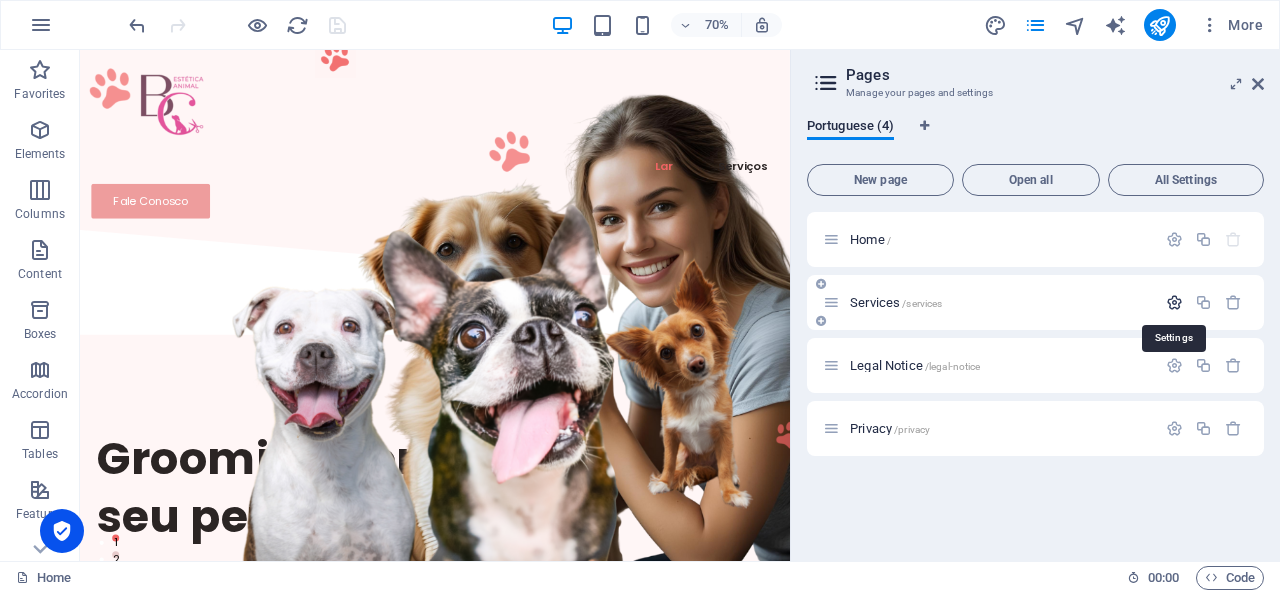 click at bounding box center (1174, 302) 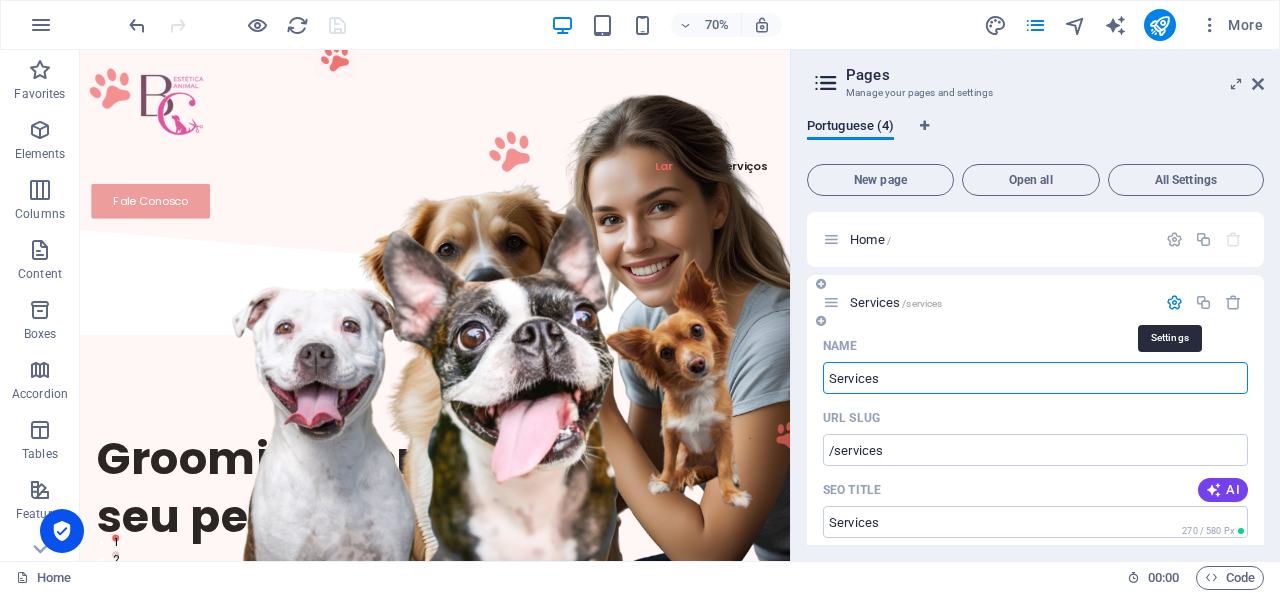 scroll, scrollTop: 100, scrollLeft: 0, axis: vertical 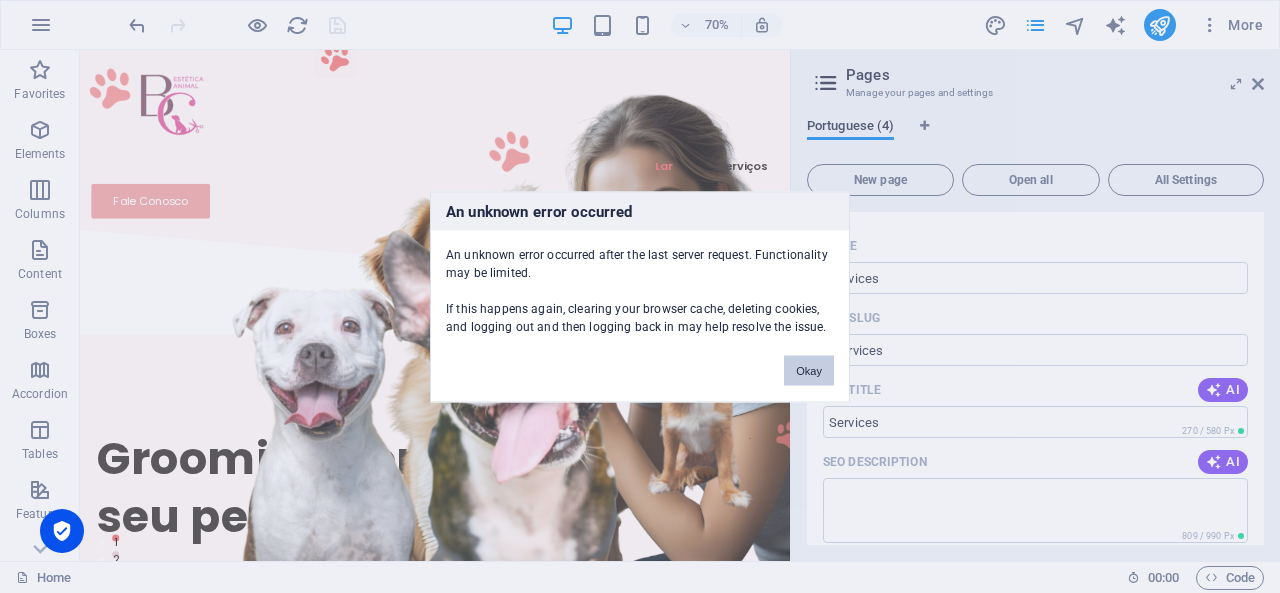 click on "Okay" at bounding box center (809, 370) 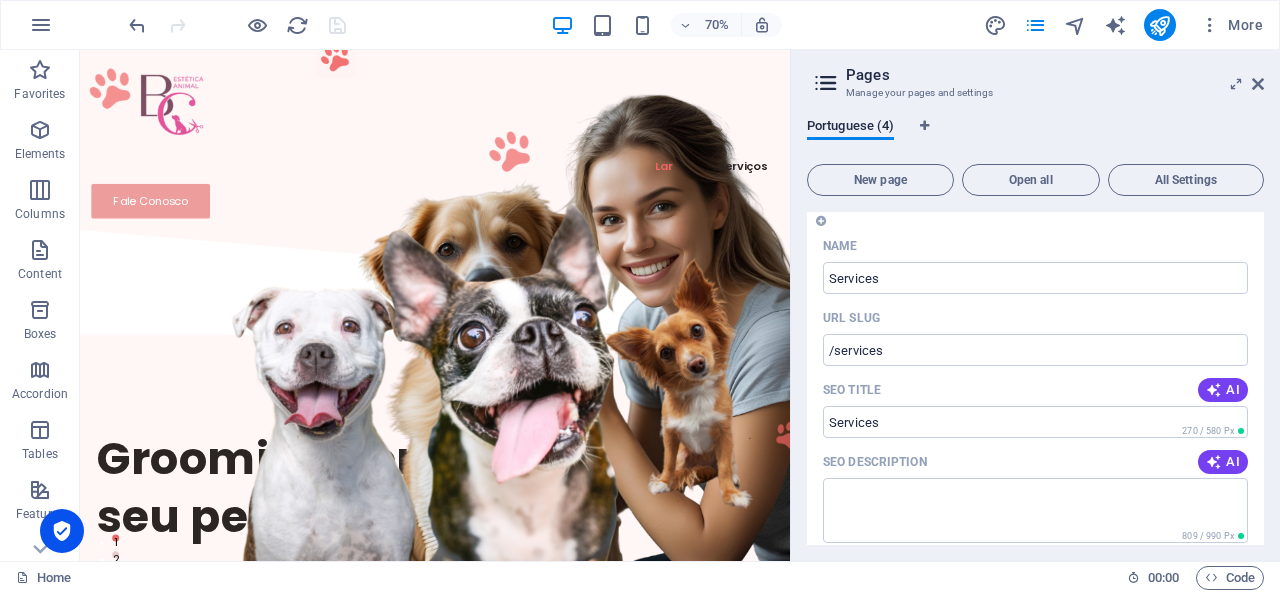 scroll, scrollTop: 200, scrollLeft: 0, axis: vertical 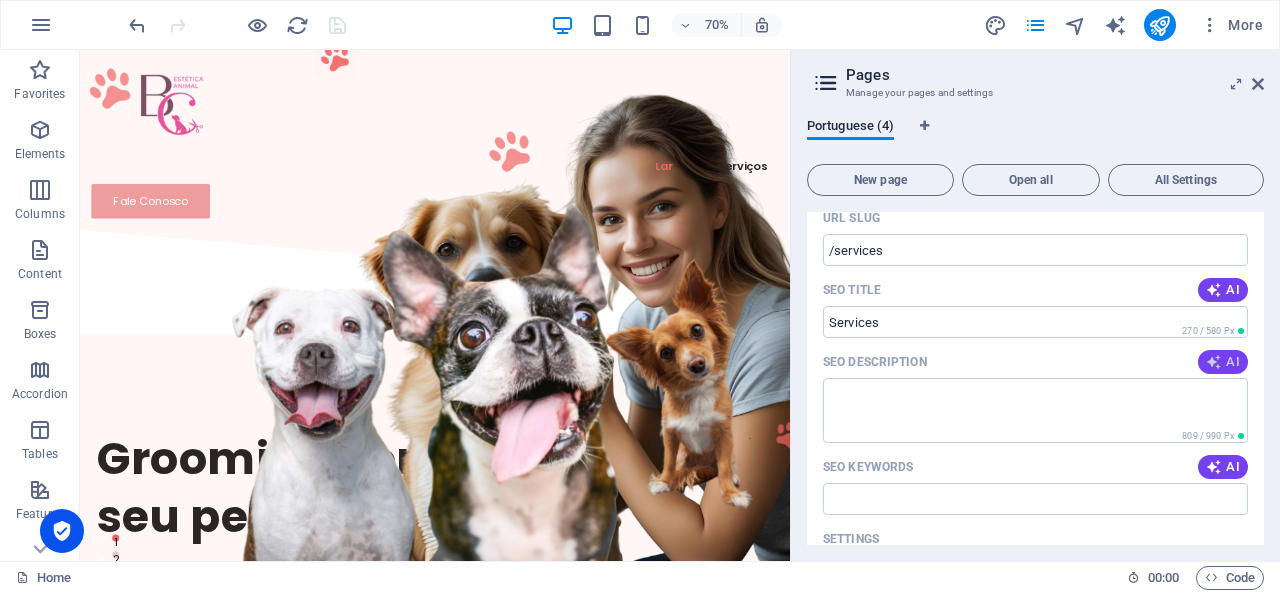 click at bounding box center (1214, 362) 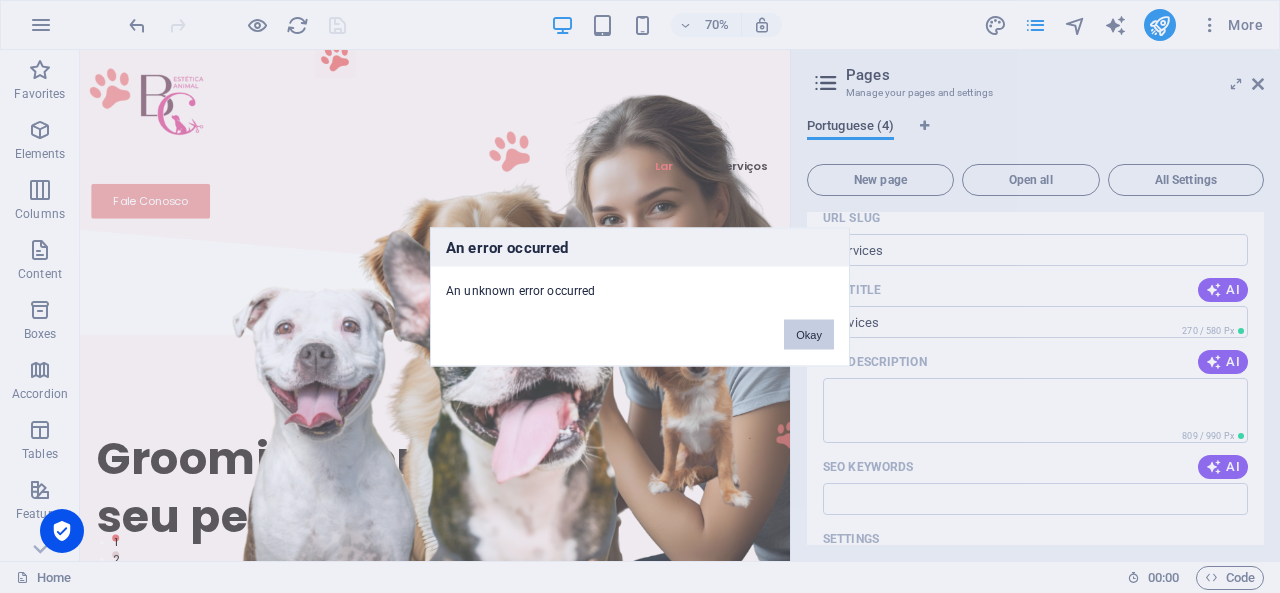 click on "Okay" at bounding box center [809, 334] 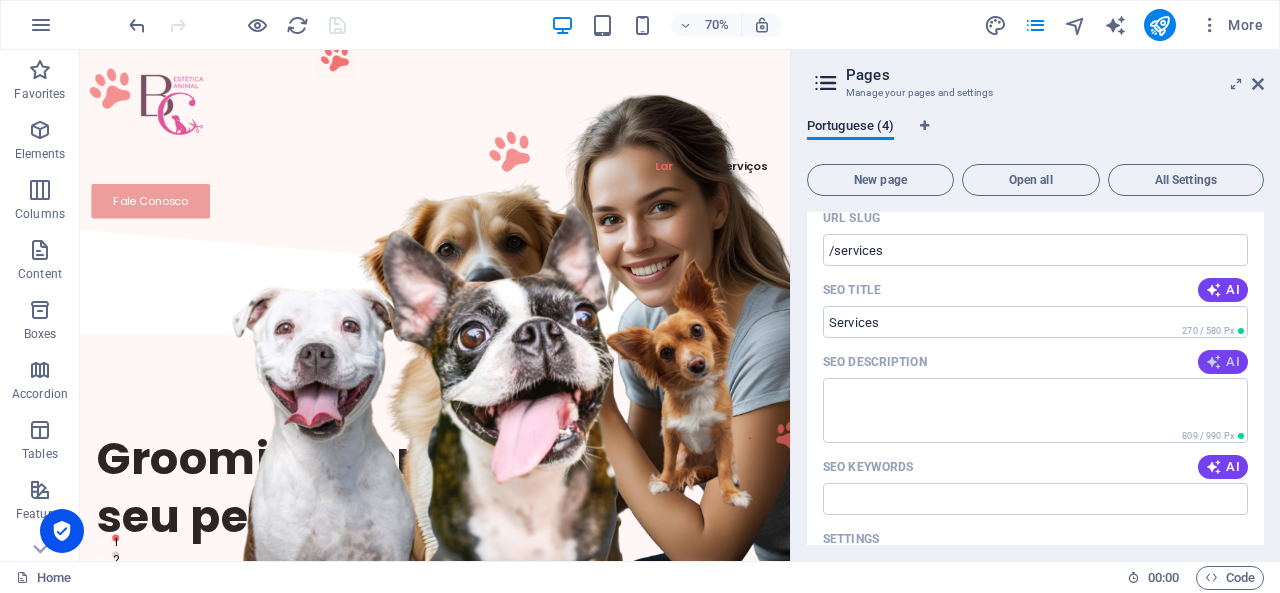 click at bounding box center (1214, 362) 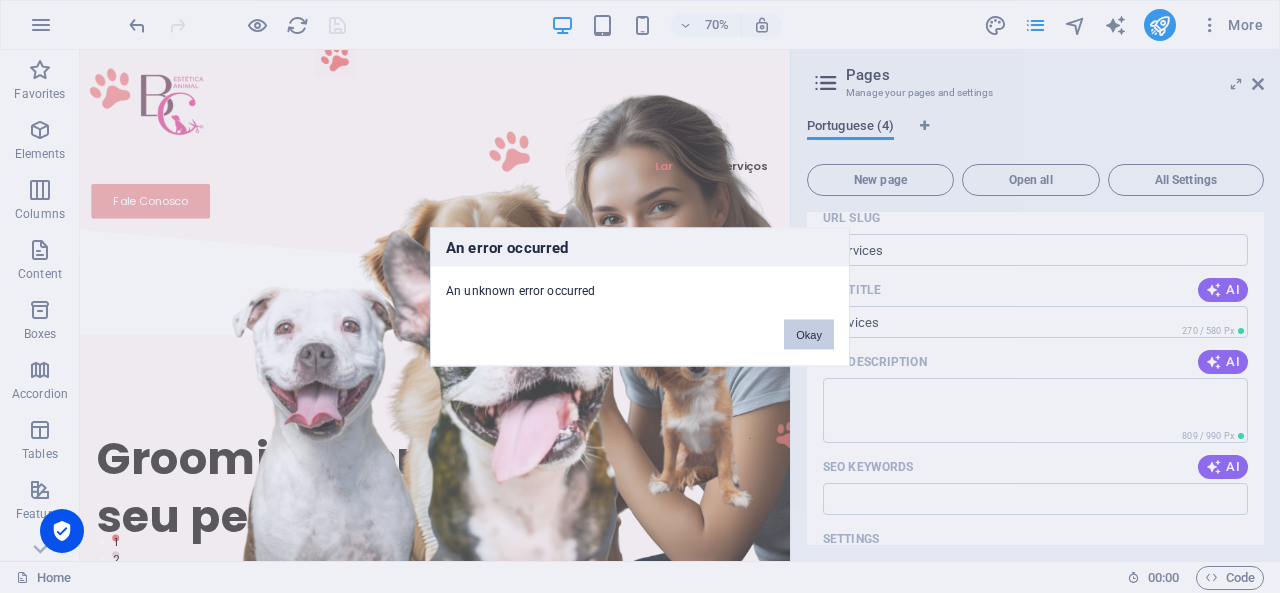 click on "Okay" at bounding box center [809, 334] 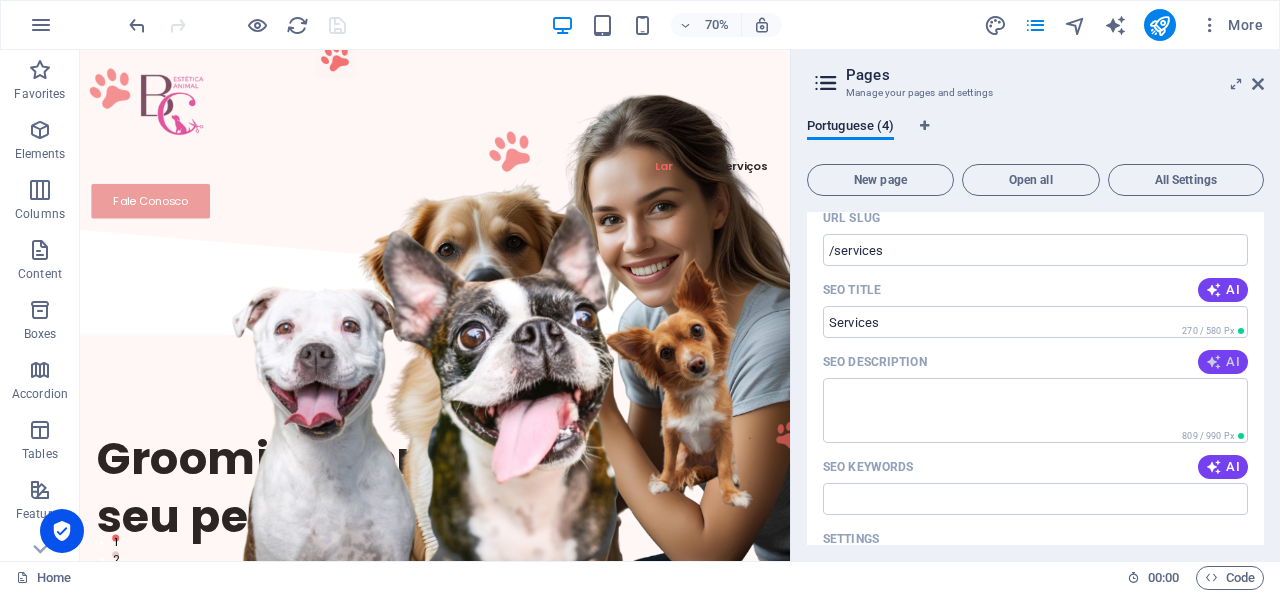 click on "AI" at bounding box center [1223, 362] 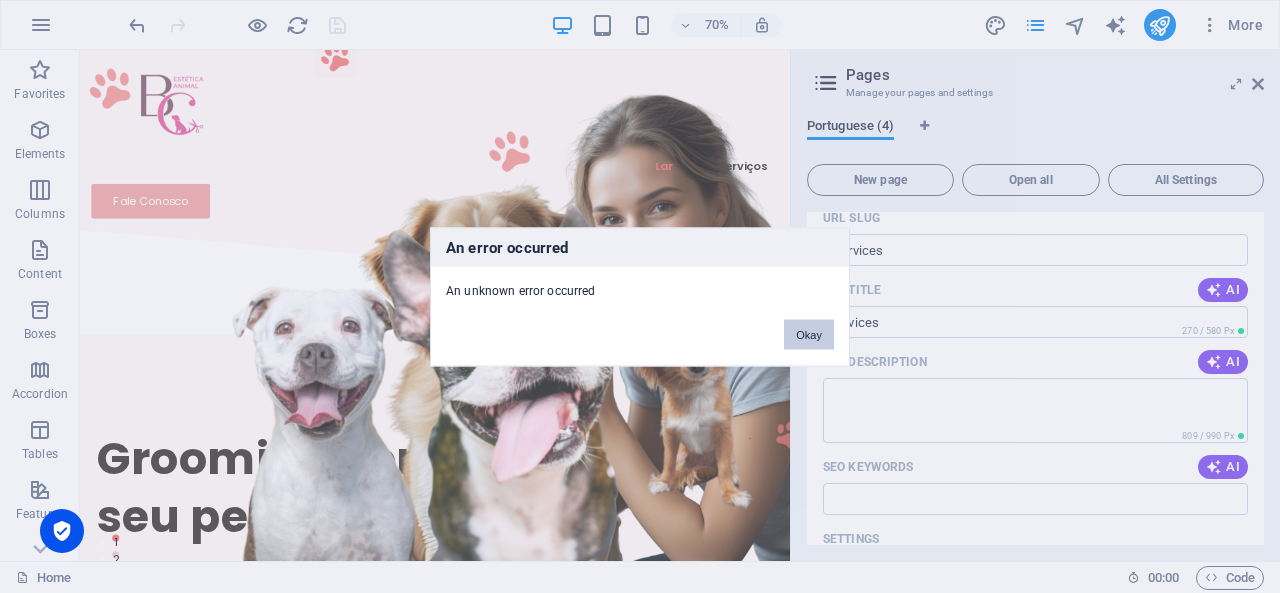 click on "Okay" at bounding box center [809, 334] 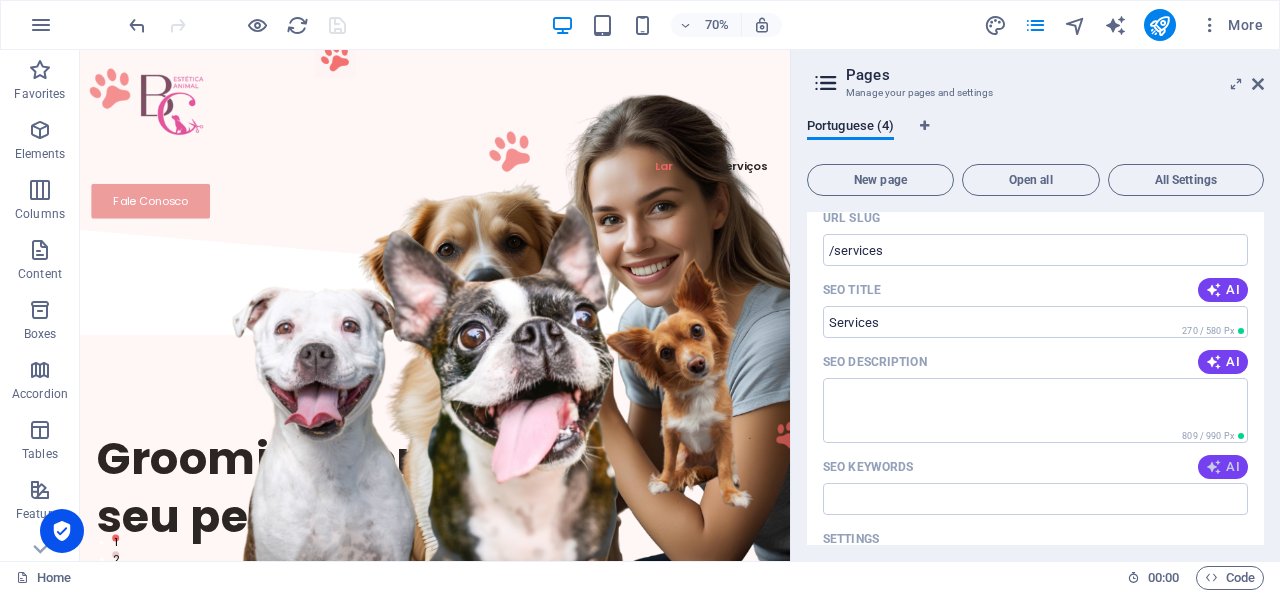 click on "AI" at bounding box center (1223, 467) 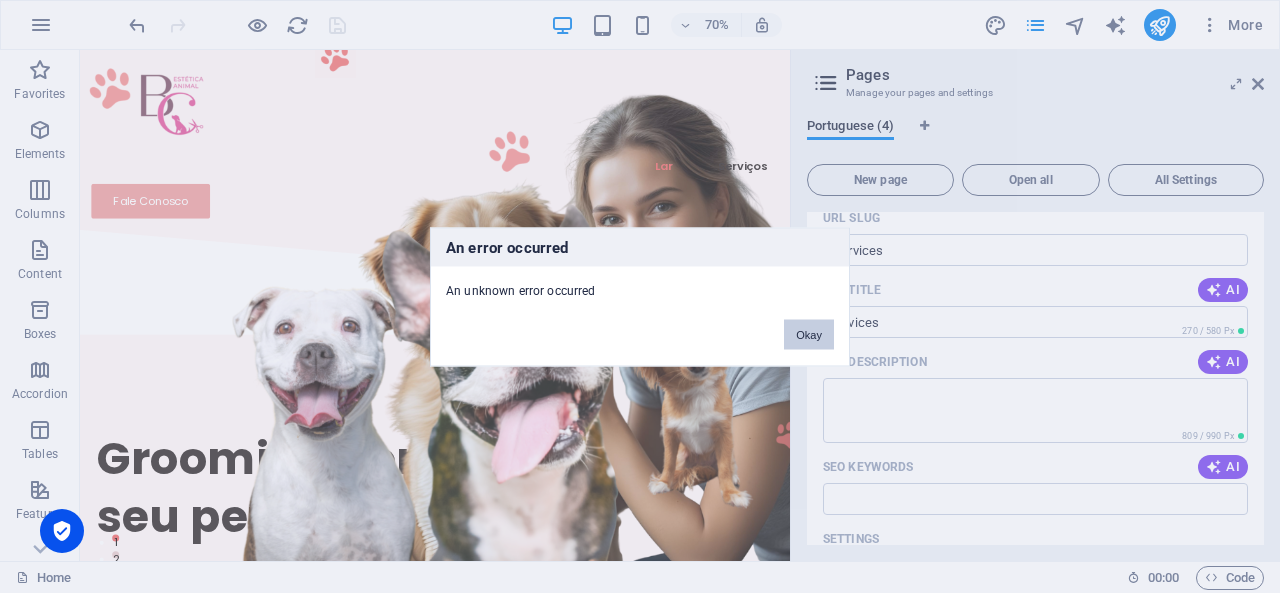 click on "Okay" at bounding box center (809, 334) 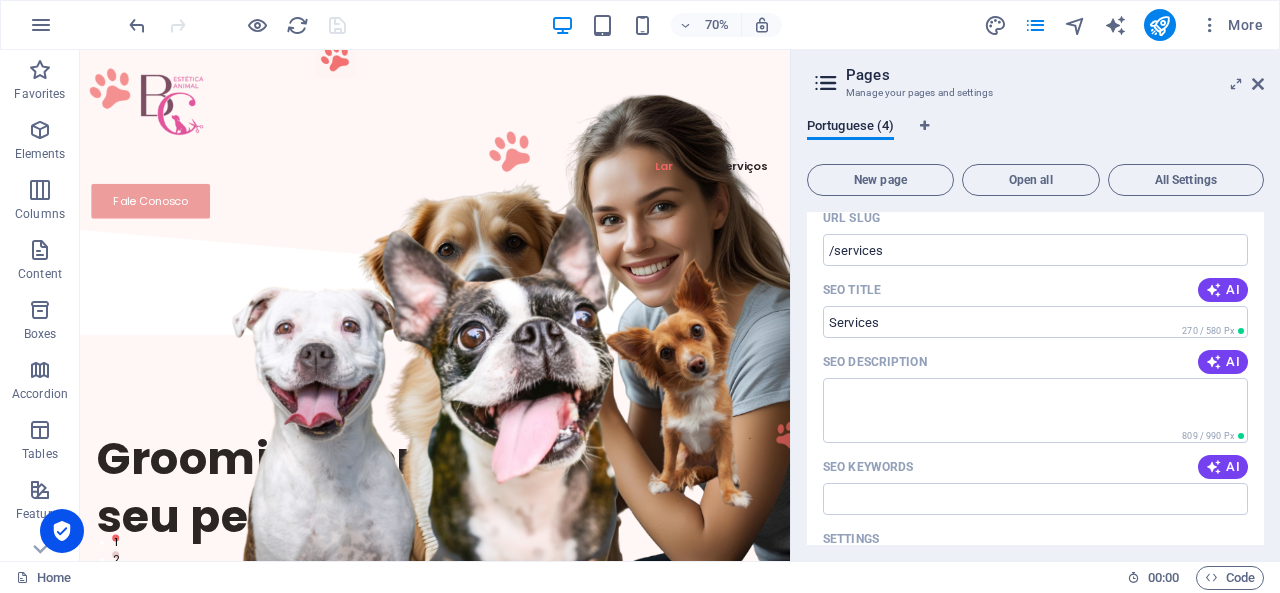 click at bounding box center (826, 83) 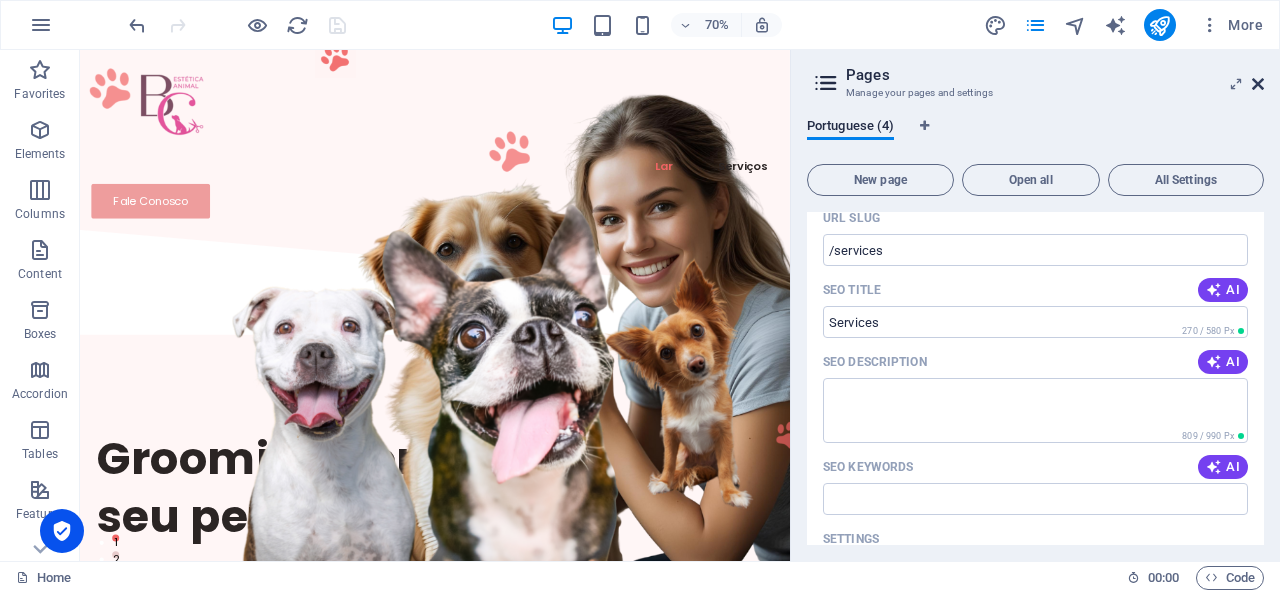 click at bounding box center (1258, 84) 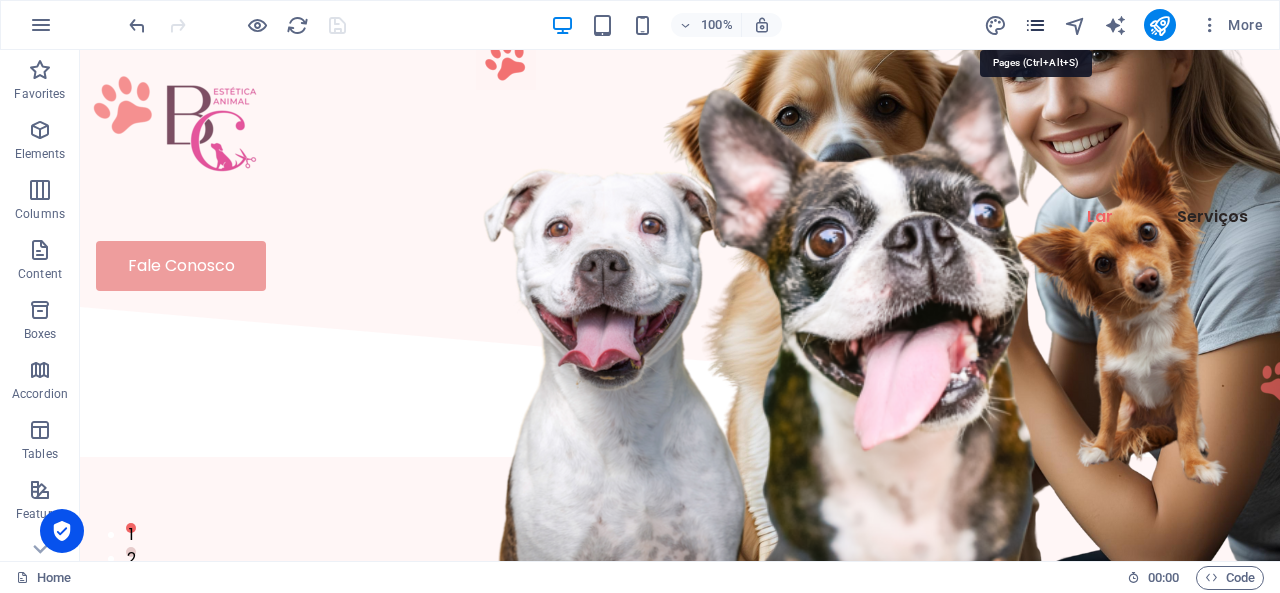 click at bounding box center (1035, 25) 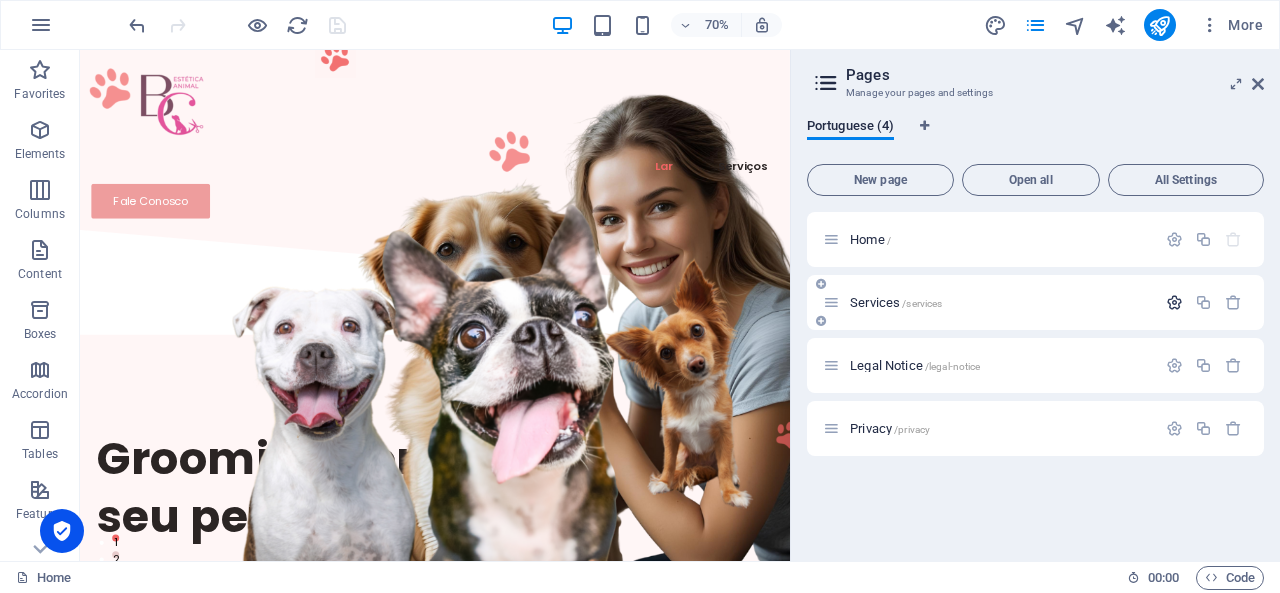 click at bounding box center (1174, 302) 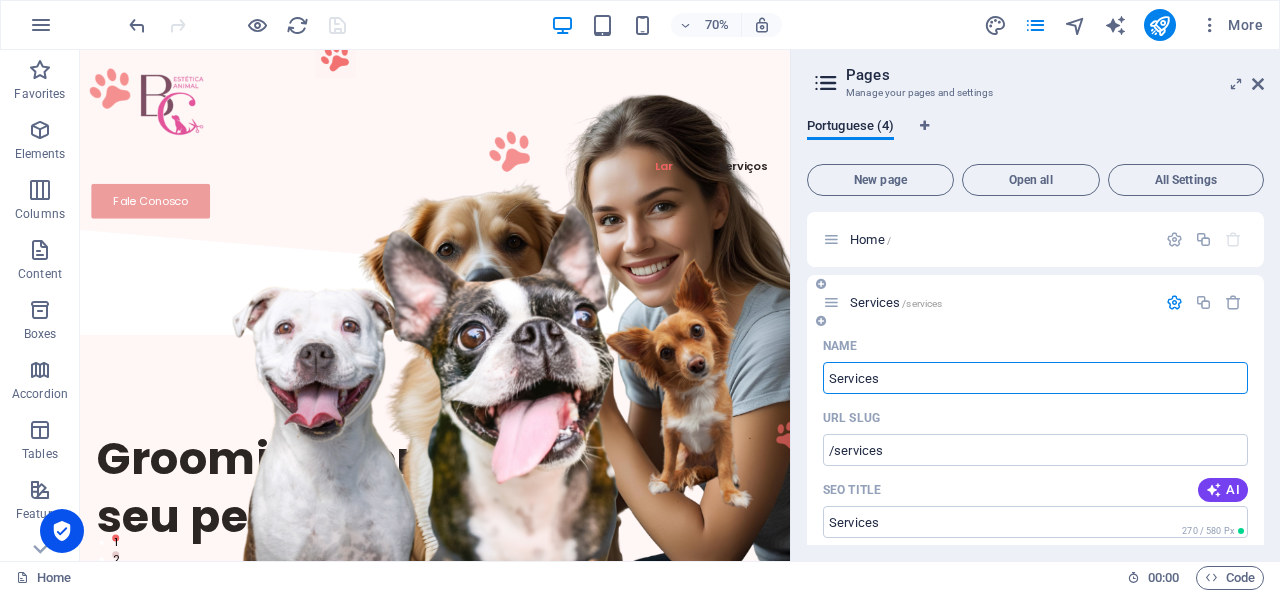 scroll, scrollTop: 200, scrollLeft: 0, axis: vertical 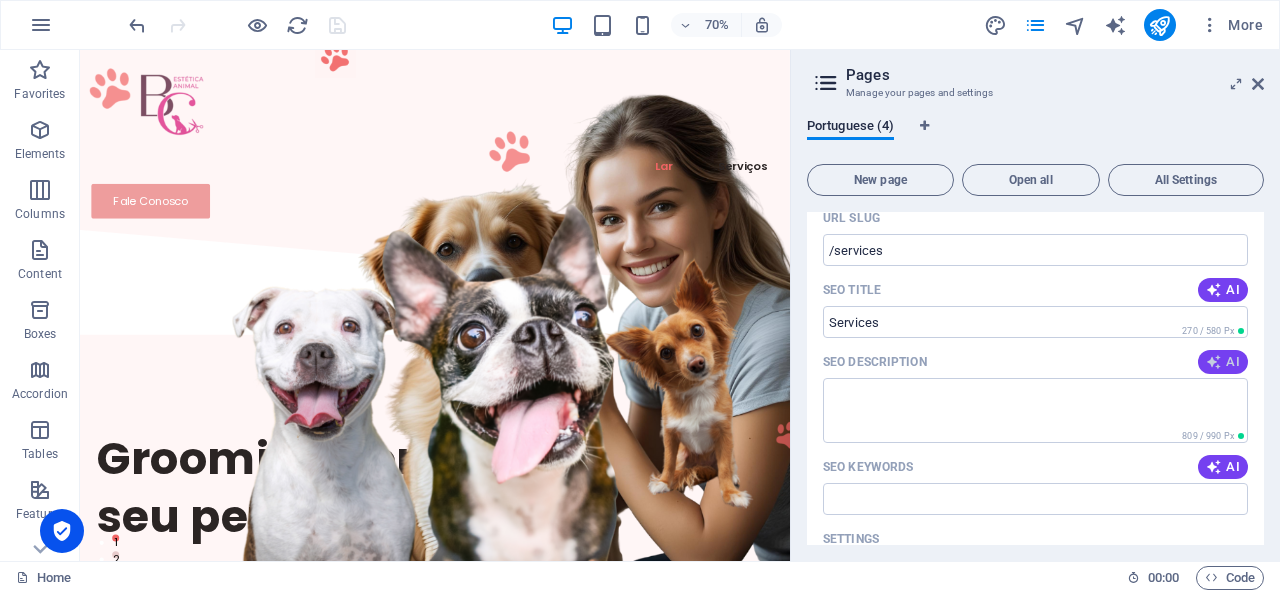 click at bounding box center (1214, 362) 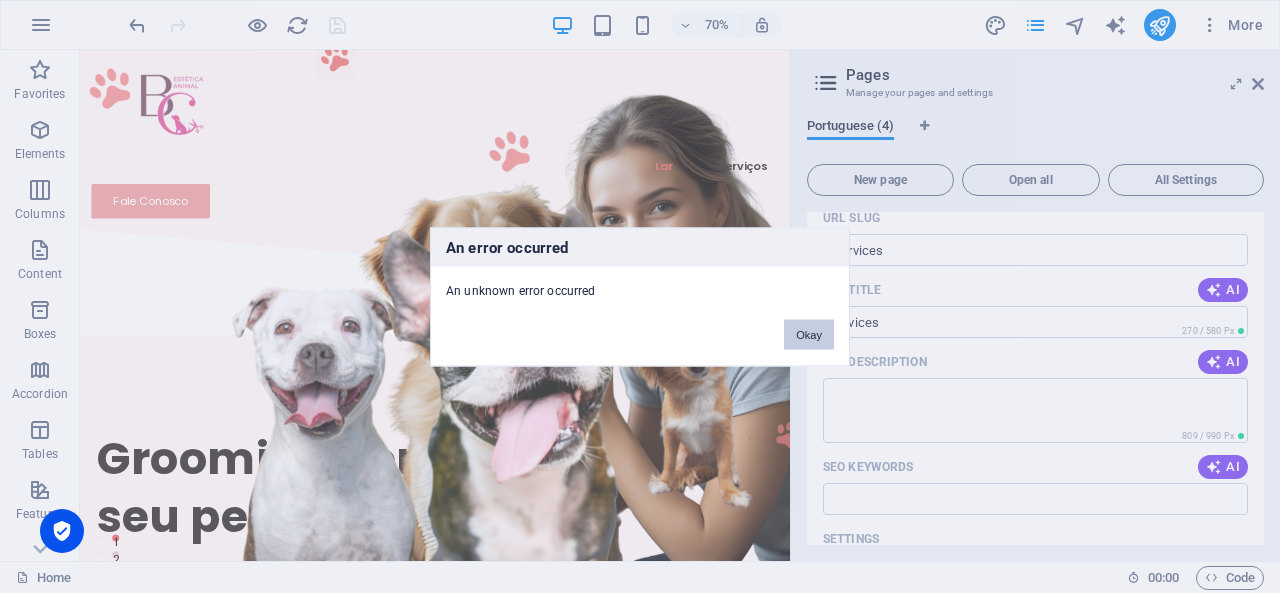 click on "Okay" at bounding box center (809, 334) 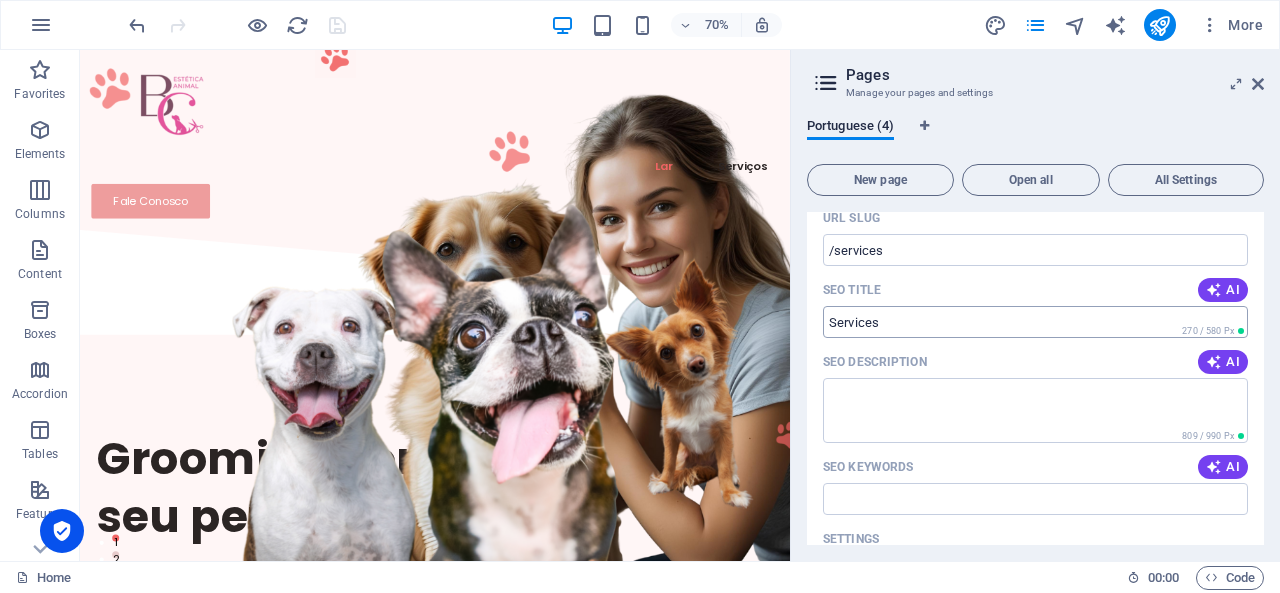 click on "SEO Title" at bounding box center (1035, 322) 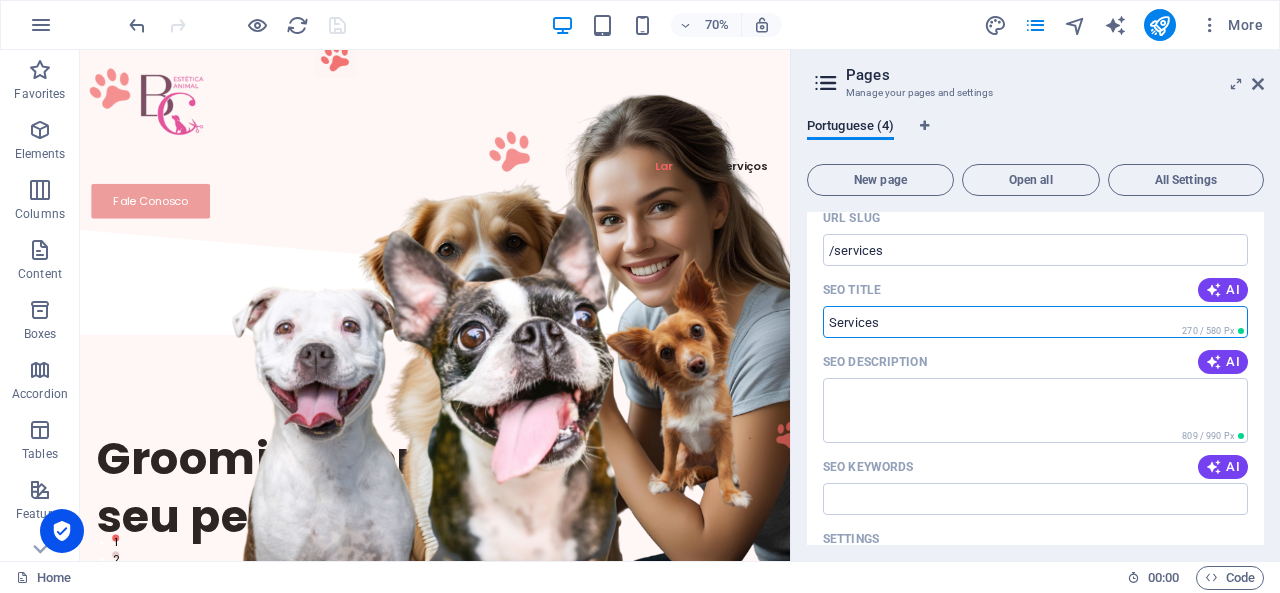 click on "SEO Title" at bounding box center (1035, 322) 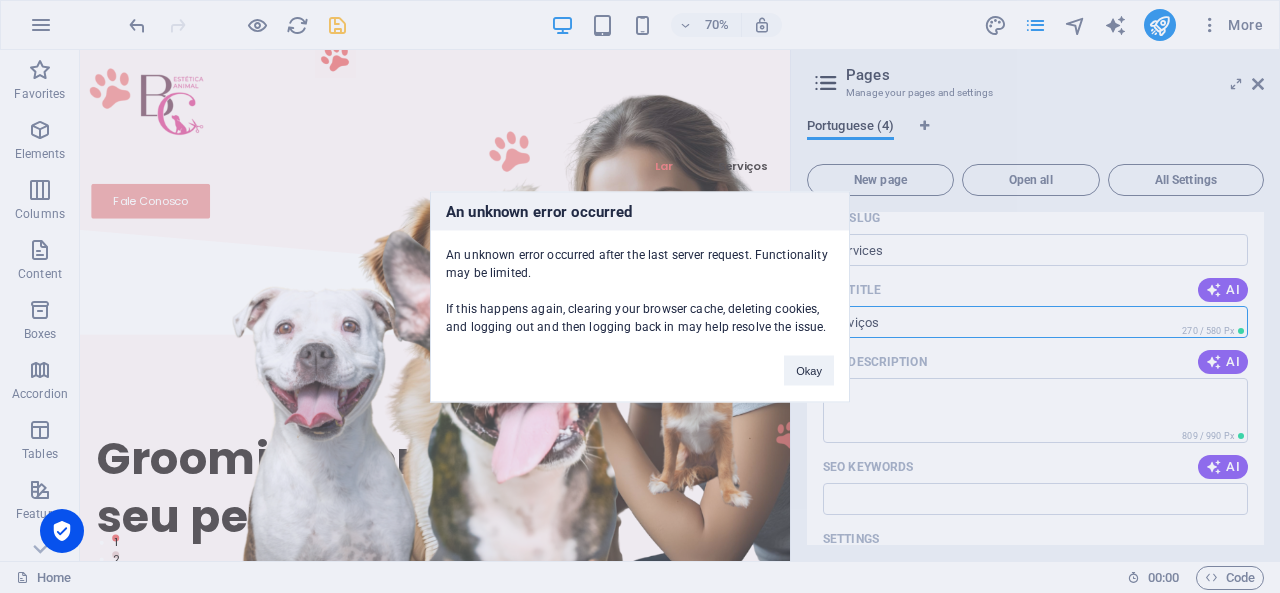 type on "Serviços" 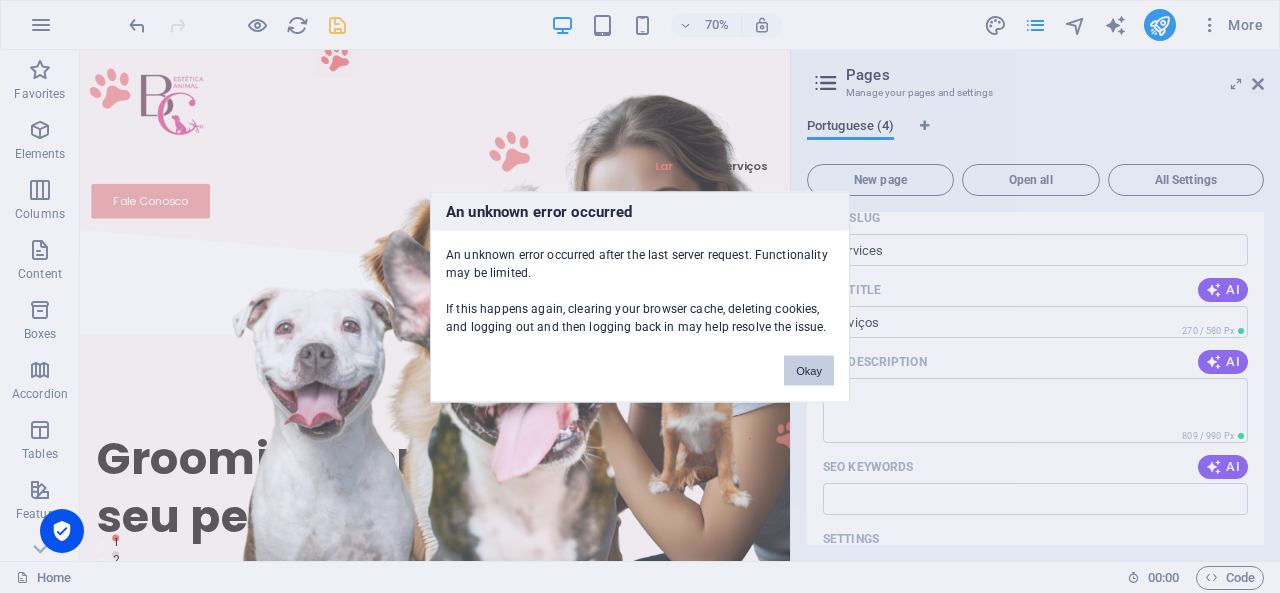 click on "Okay" at bounding box center (809, 370) 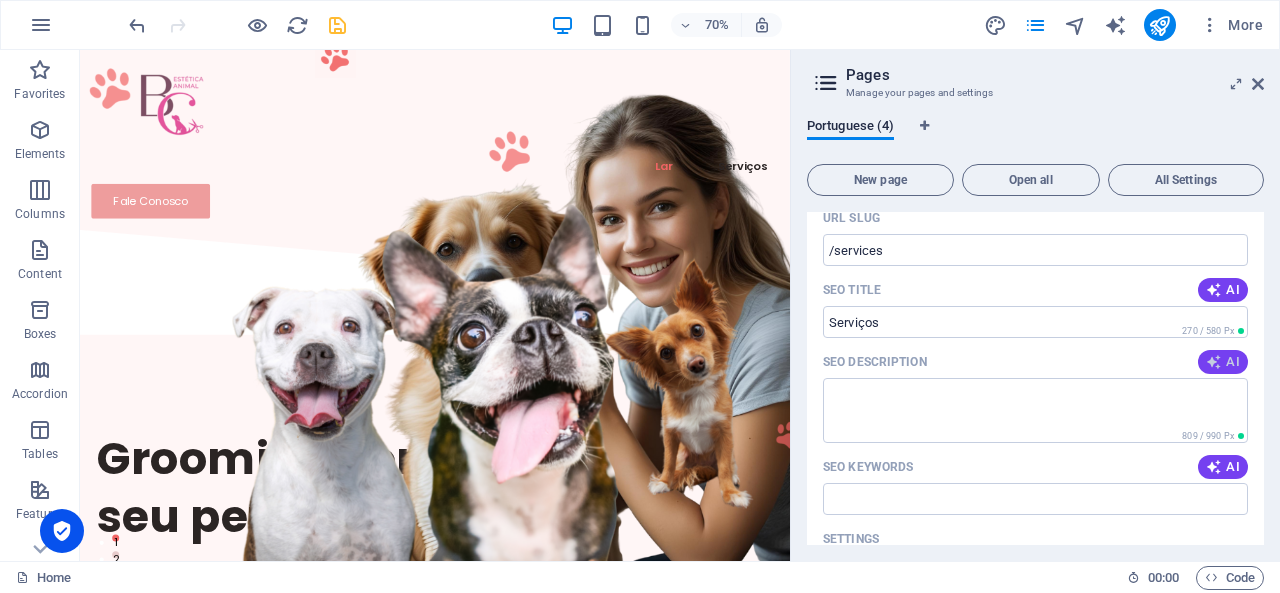click at bounding box center [1214, 362] 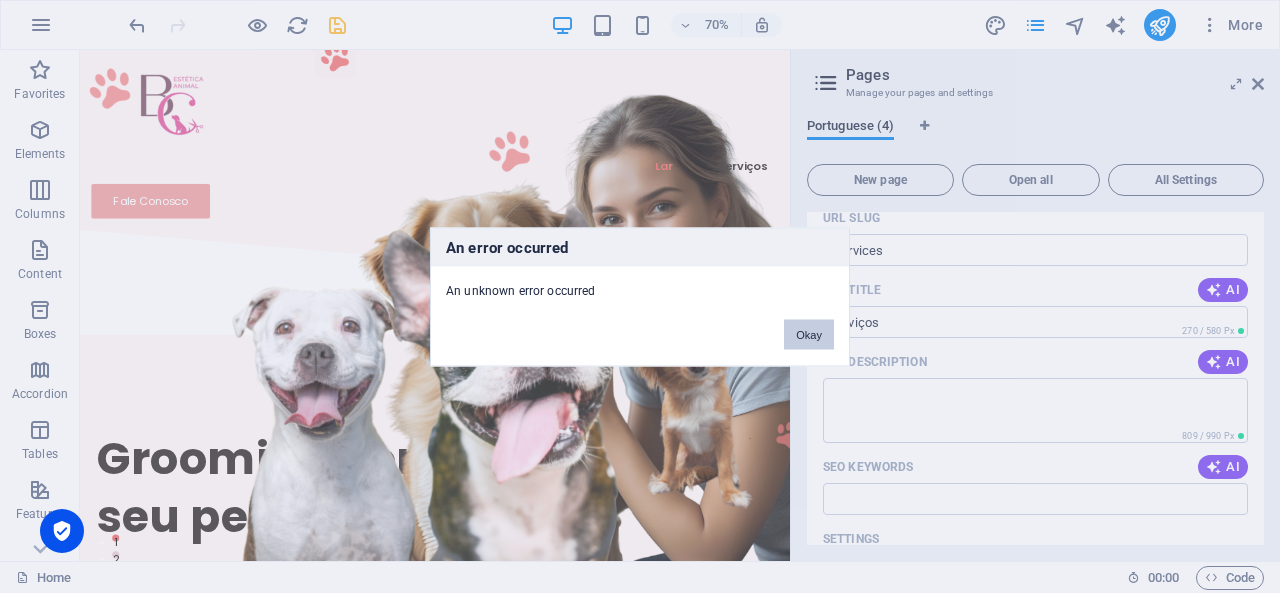 click on "Okay" at bounding box center (809, 334) 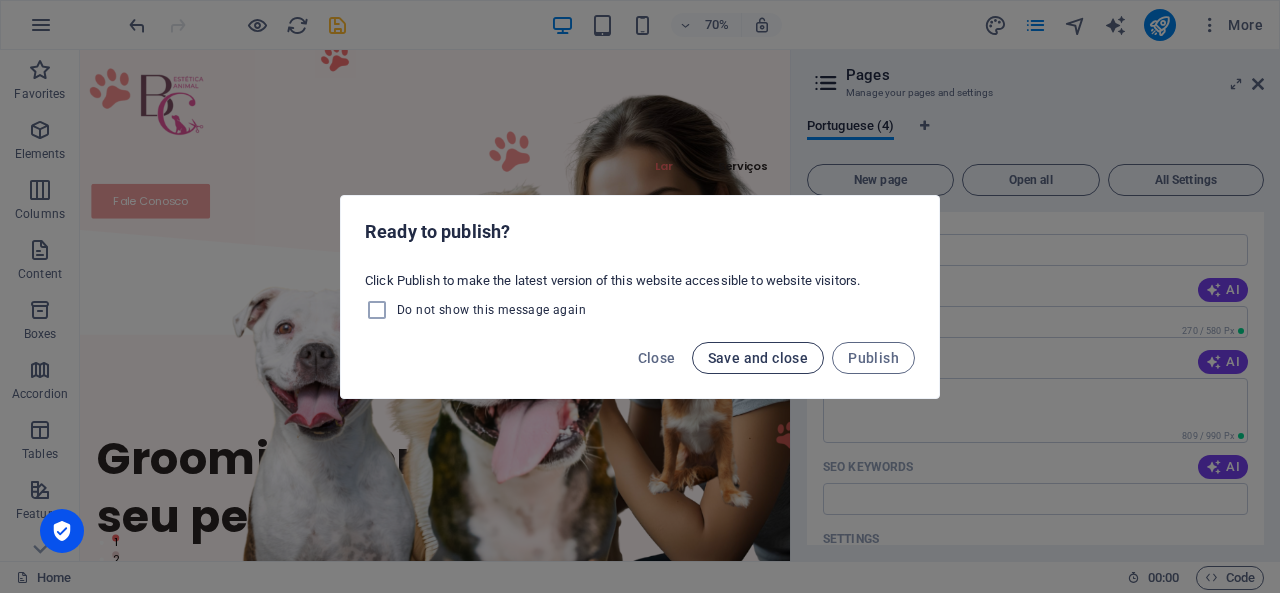 click on "Save and close" at bounding box center (758, 358) 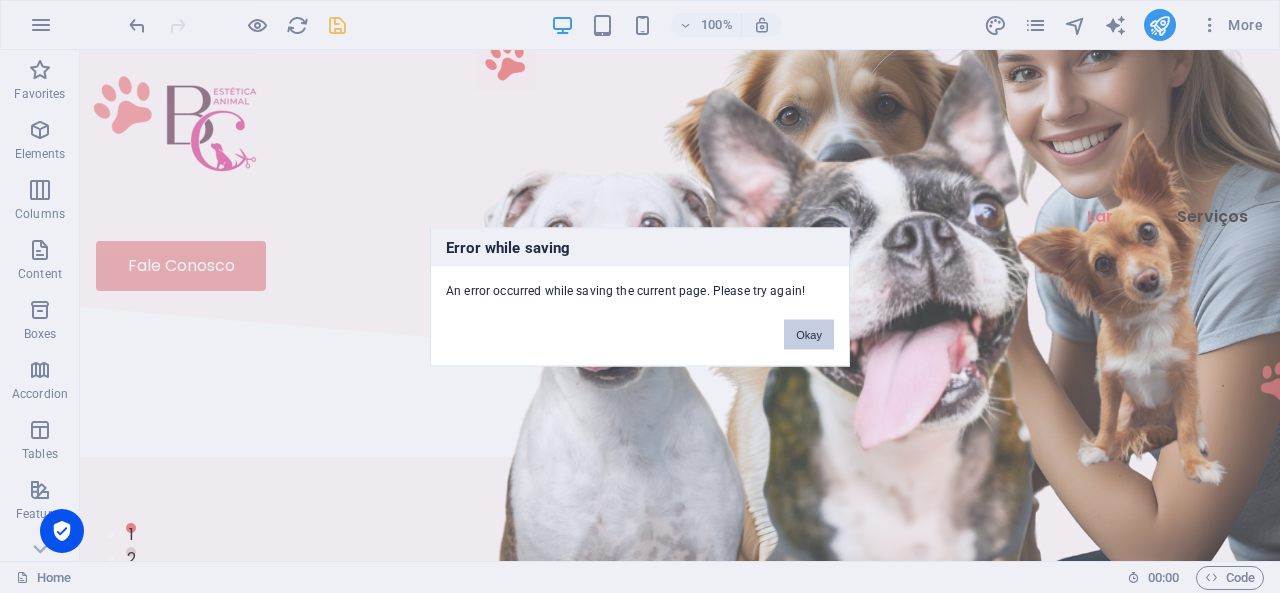 drag, startPoint x: 802, startPoint y: 338, endPoint x: 722, endPoint y: 289, distance: 93.813644 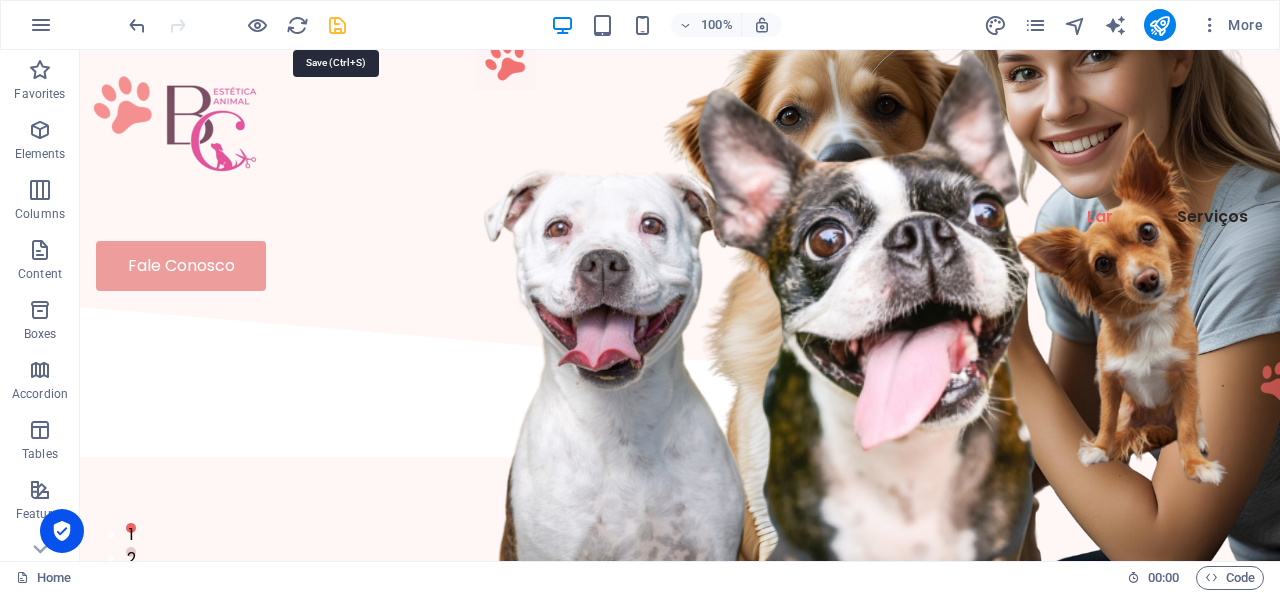 click at bounding box center [337, 25] 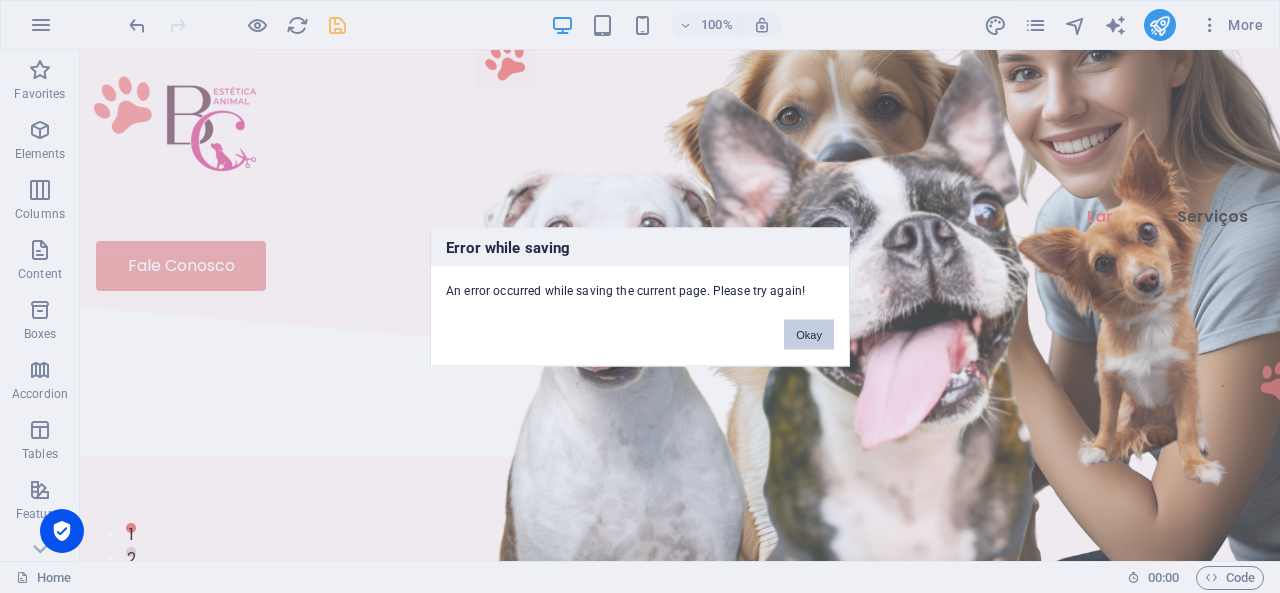 drag, startPoint x: 796, startPoint y: 342, endPoint x: 526, endPoint y: 3, distance: 433.3832 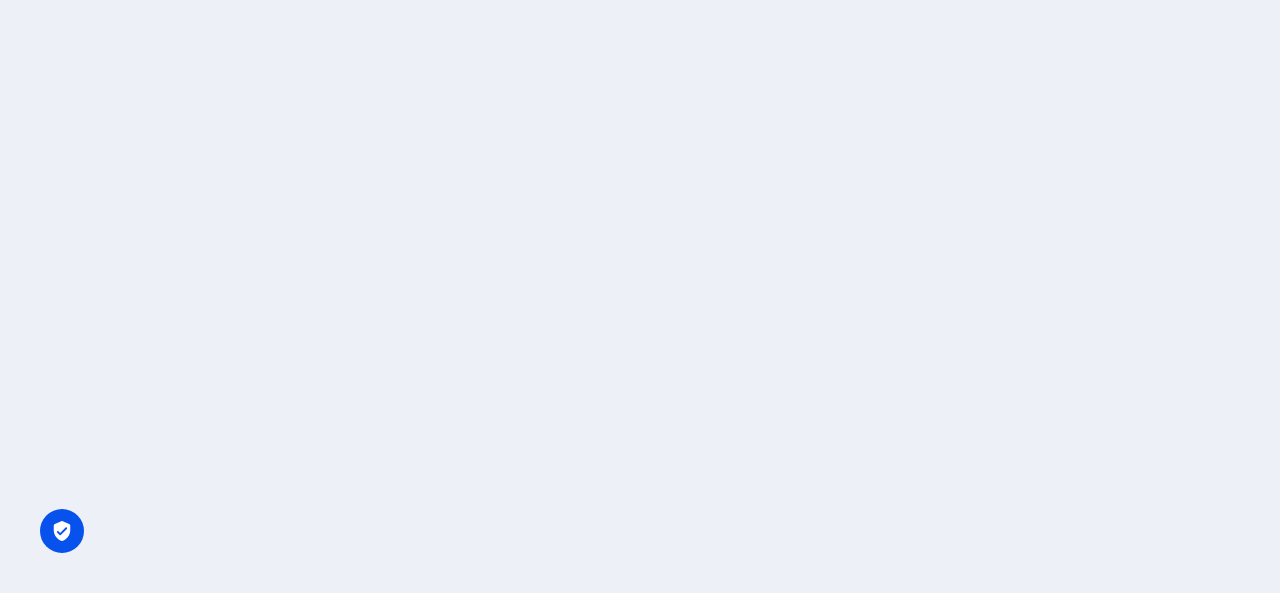 scroll, scrollTop: 0, scrollLeft: 0, axis: both 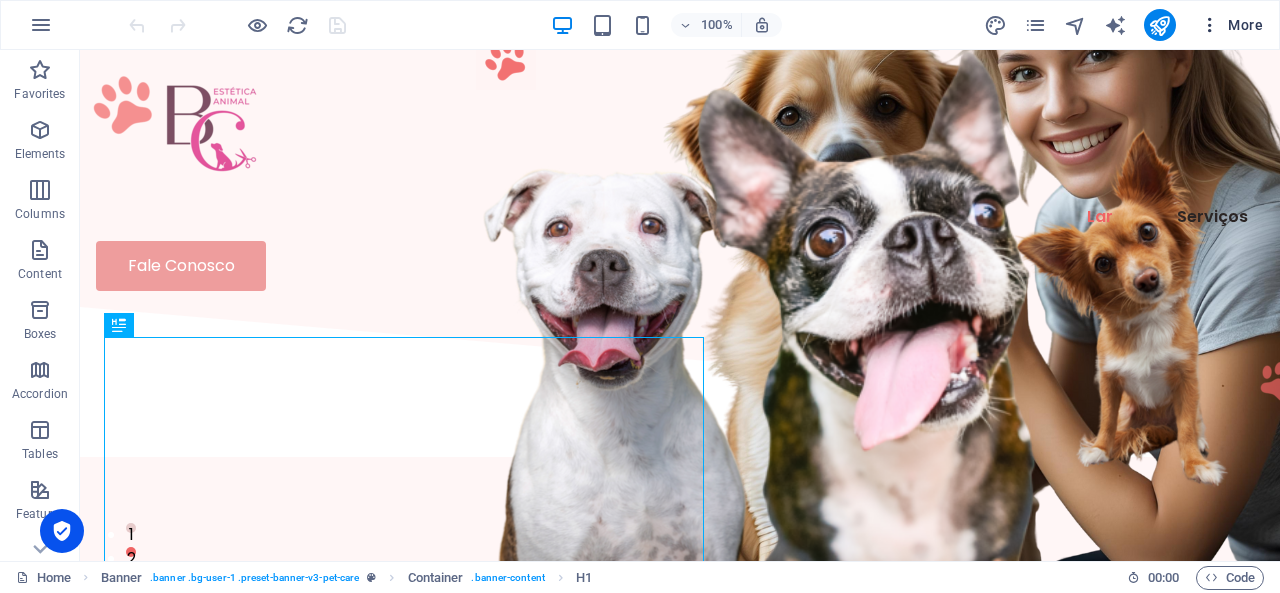 click at bounding box center [1210, 25] 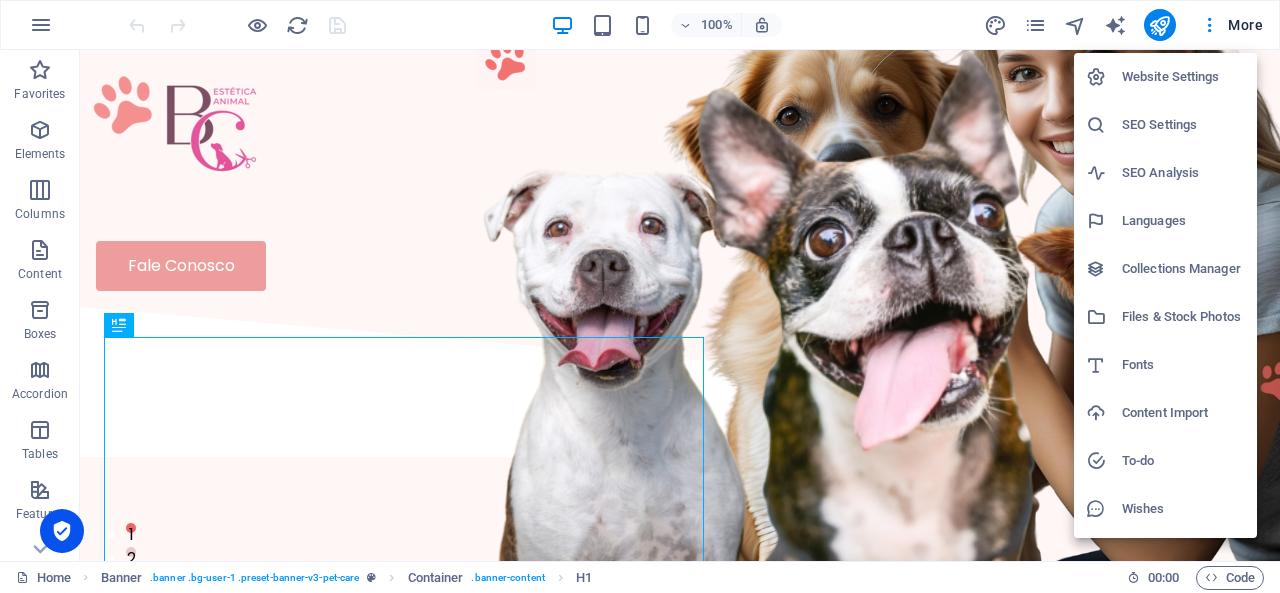 click at bounding box center (640, 296) 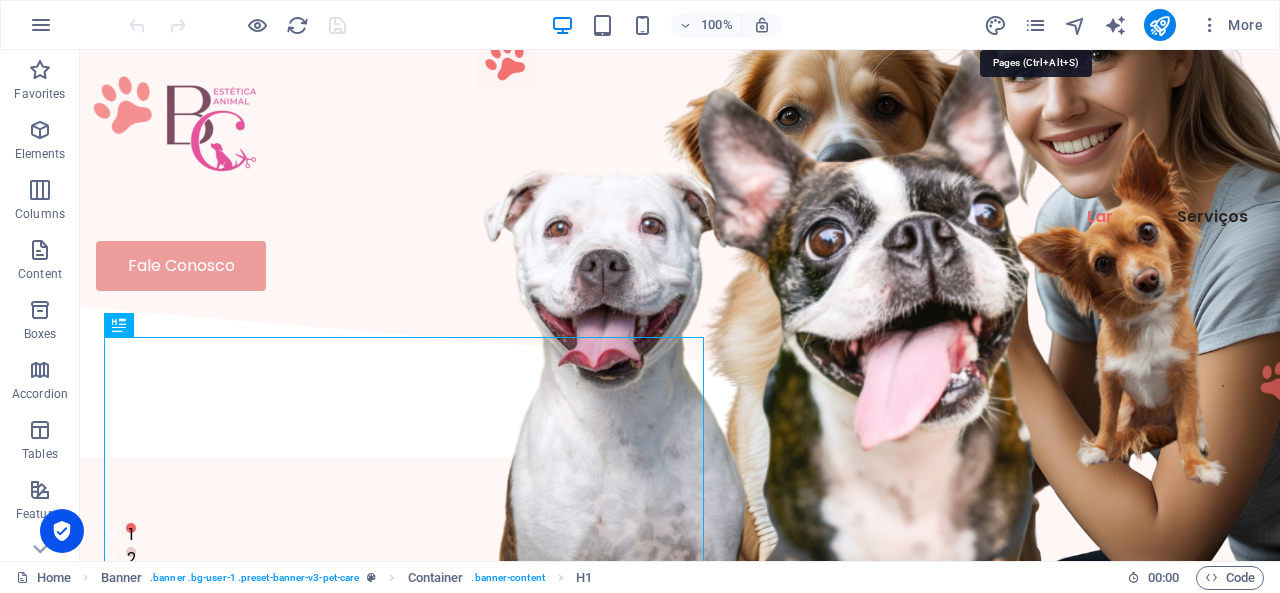 click at bounding box center (1035, 25) 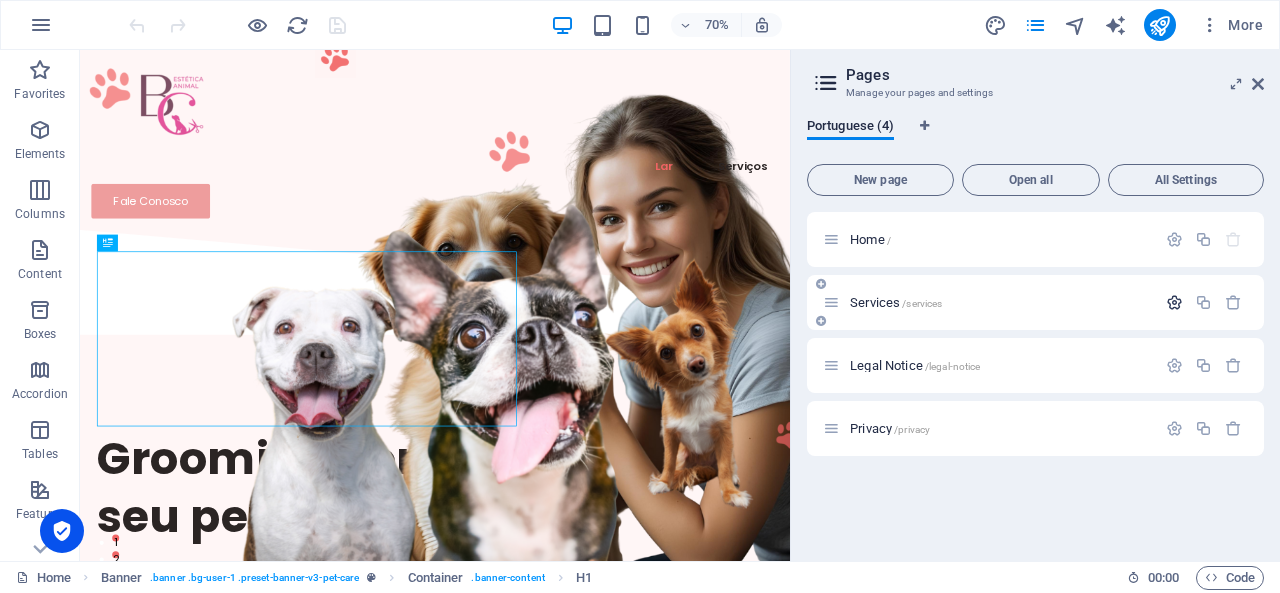 click at bounding box center [1174, 302] 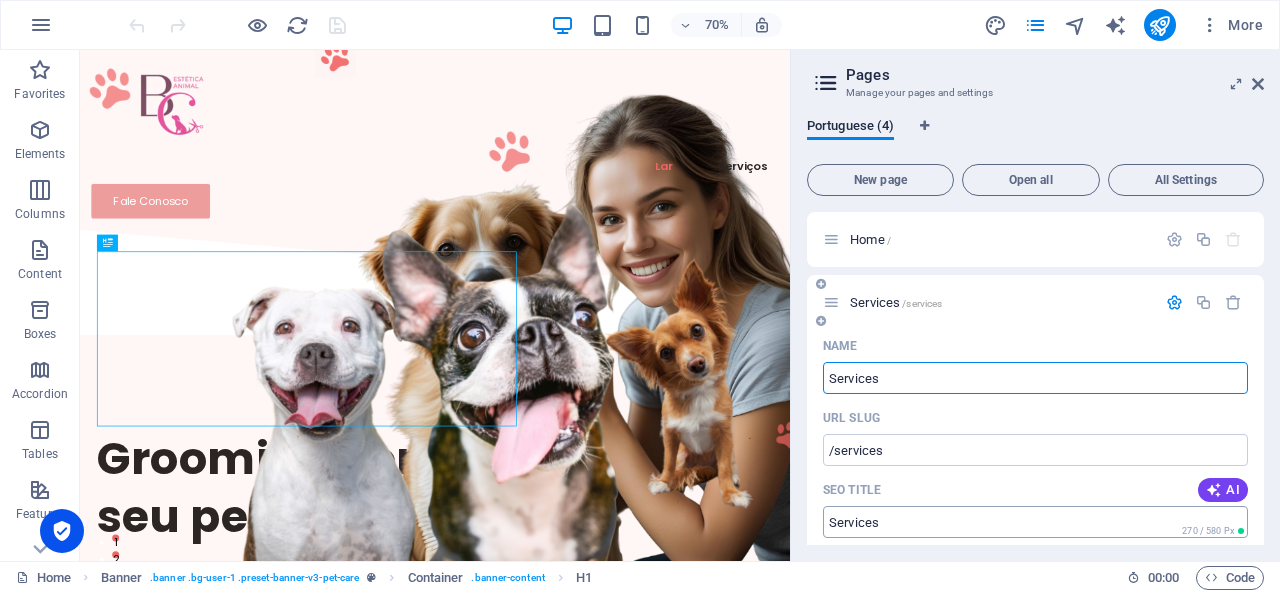 scroll, scrollTop: 100, scrollLeft: 0, axis: vertical 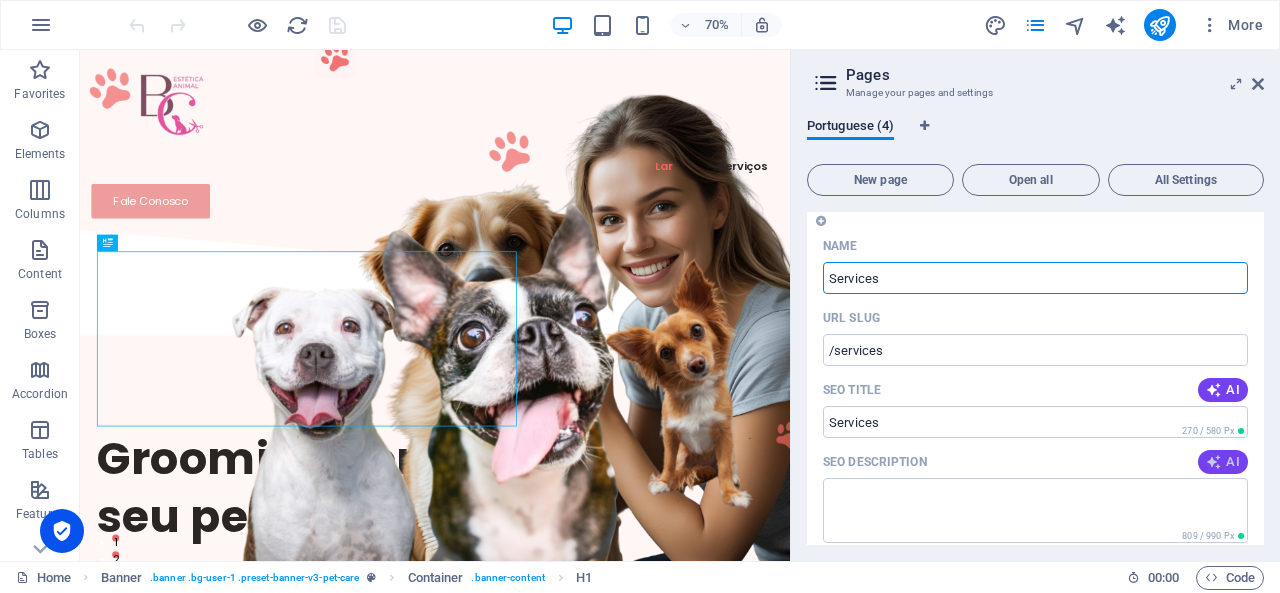 click on "AI" at bounding box center (1223, 462) 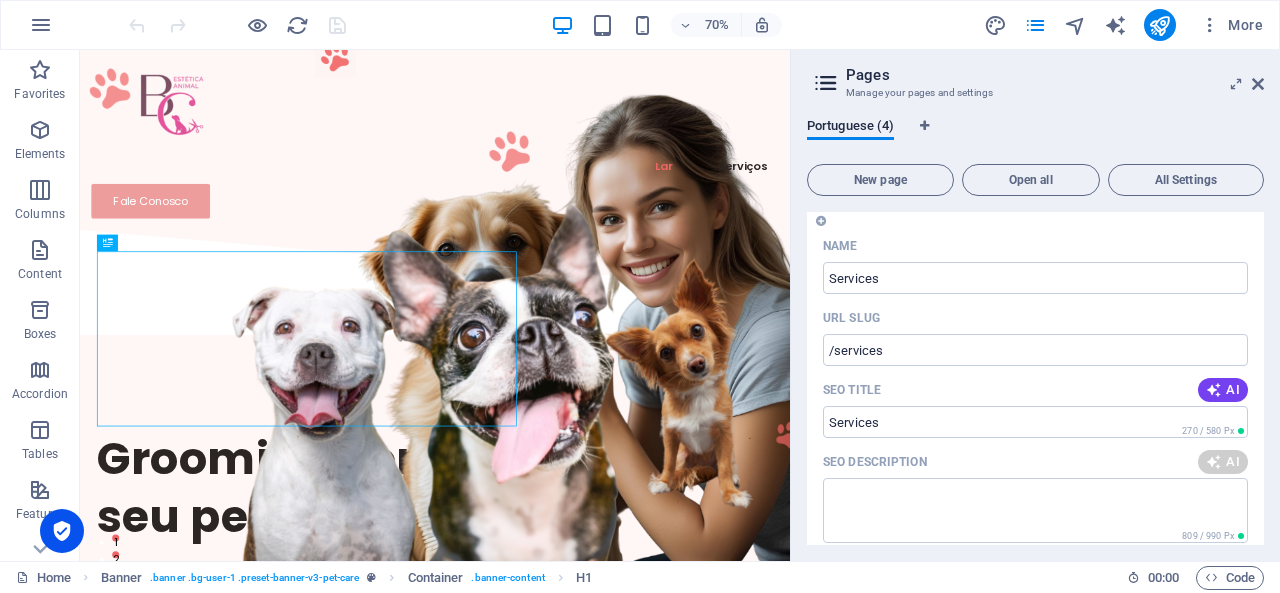 type on "Cuidado, saúde e beleza para seu cão! Atendimento individual, banho, tosa e serviços de higiene para pets. Agende já!" 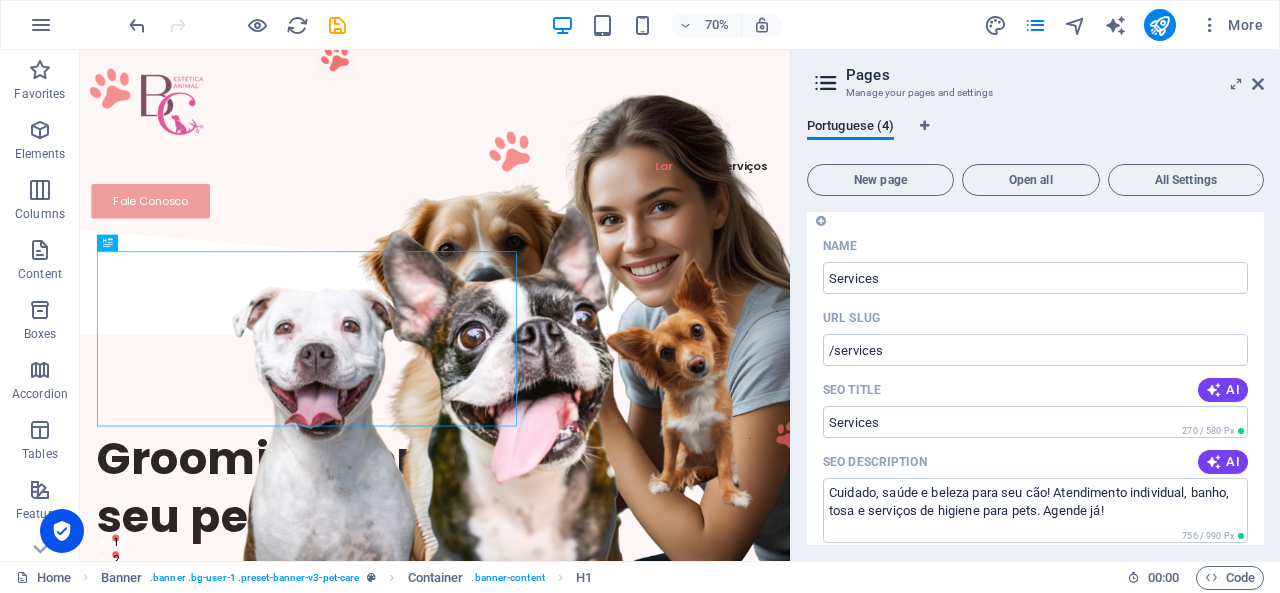 scroll, scrollTop: 200, scrollLeft: 0, axis: vertical 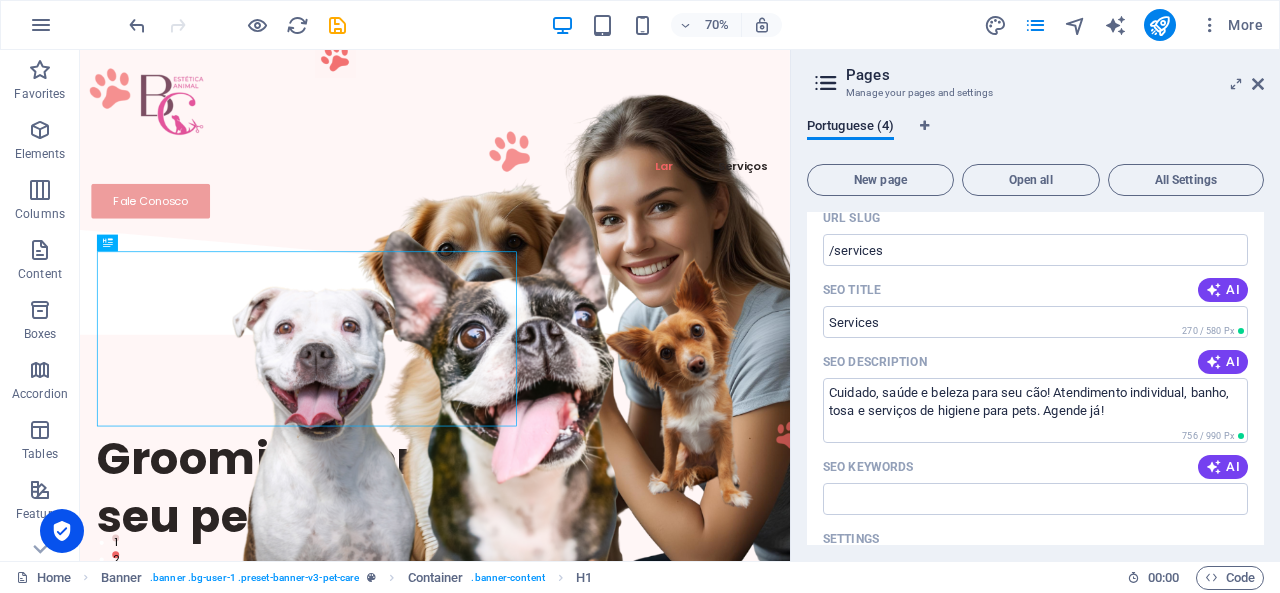 click at bounding box center (1214, 467) 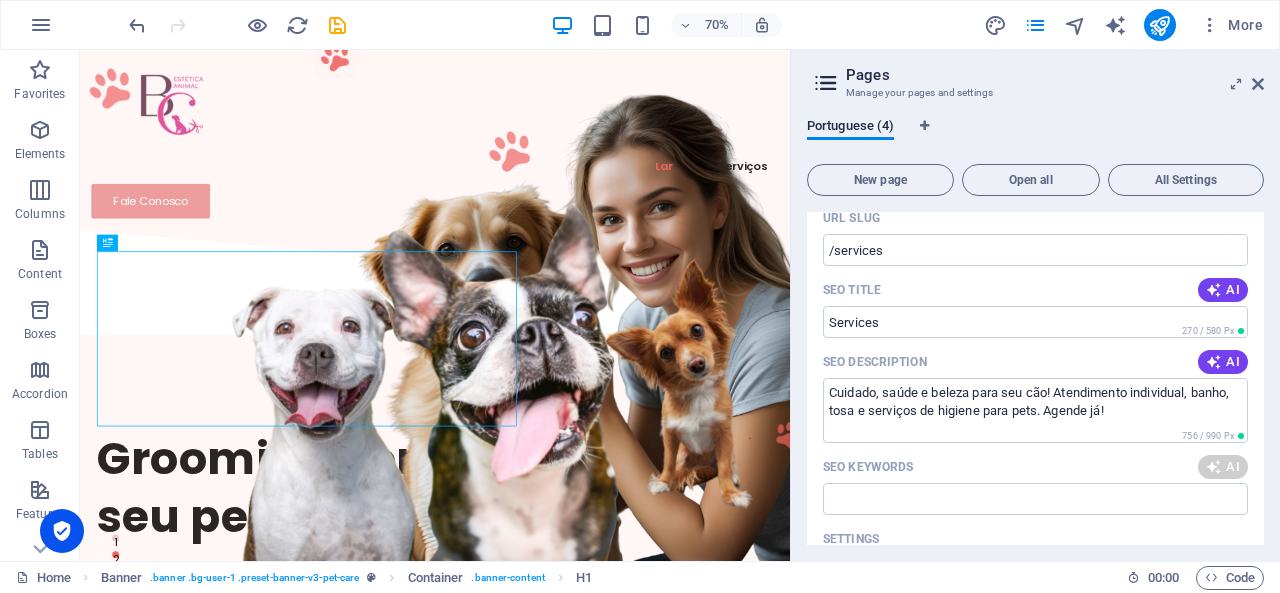 type on "cuidado pet, banho e tosa, tosquia máquina, tosquia tesoura, limpeza de ouvidos, hidratação animal" 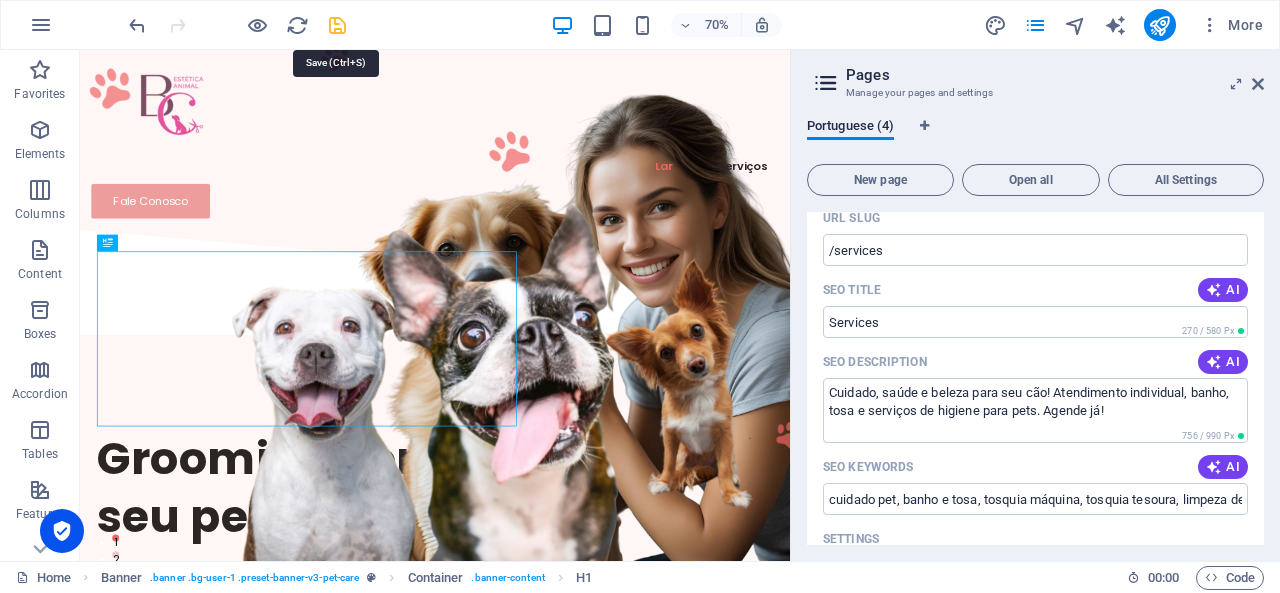 click at bounding box center (337, 25) 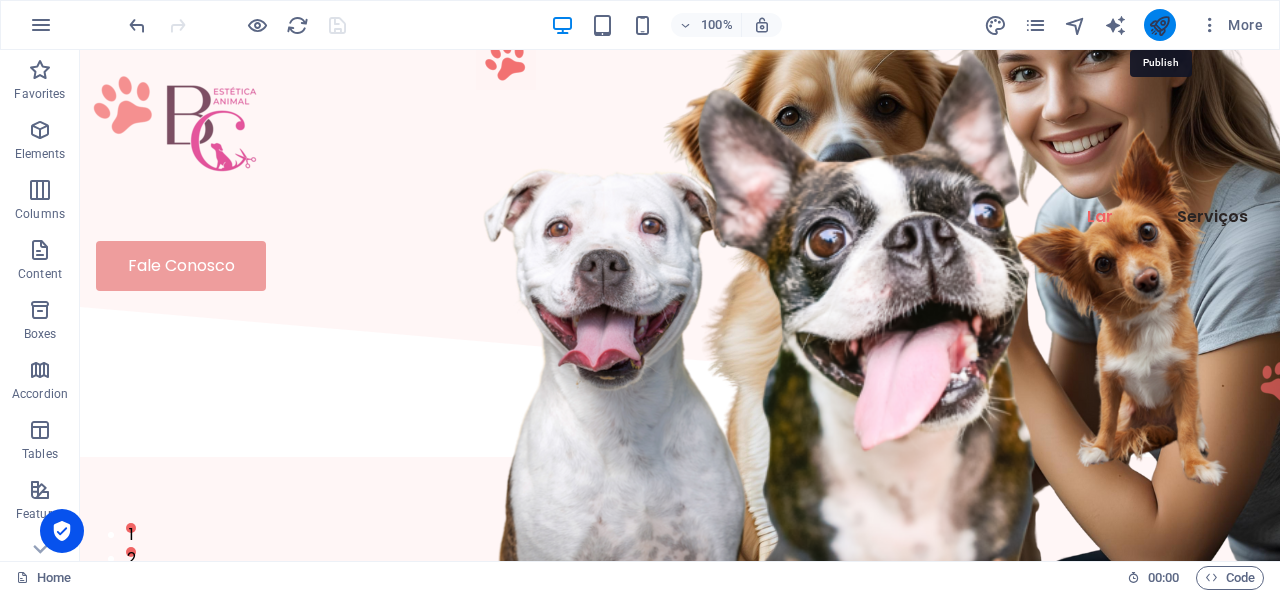 click at bounding box center (1159, 25) 